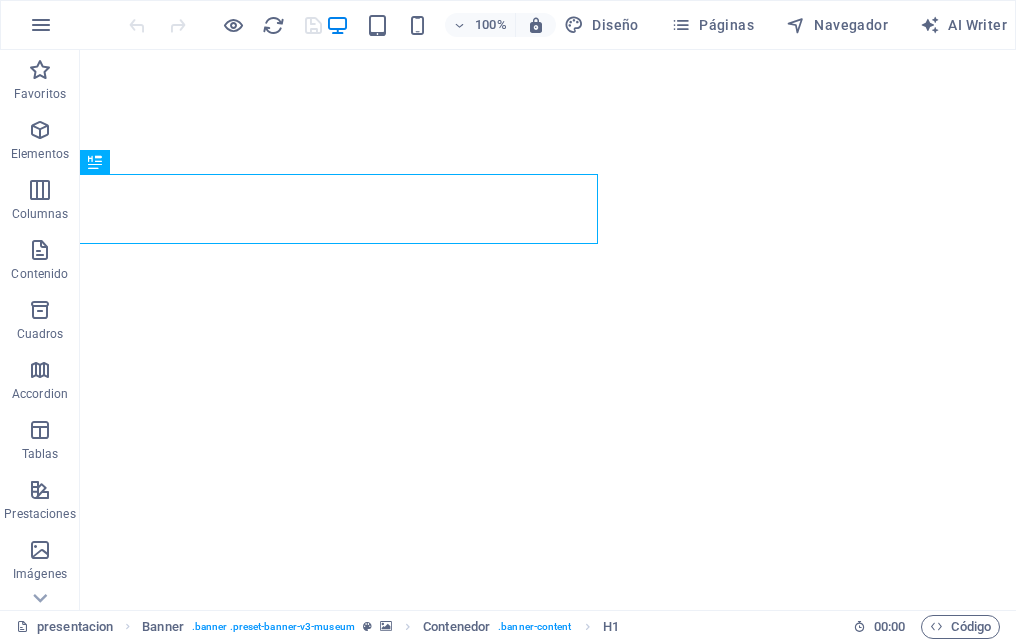 scroll, scrollTop: 0, scrollLeft: 0, axis: both 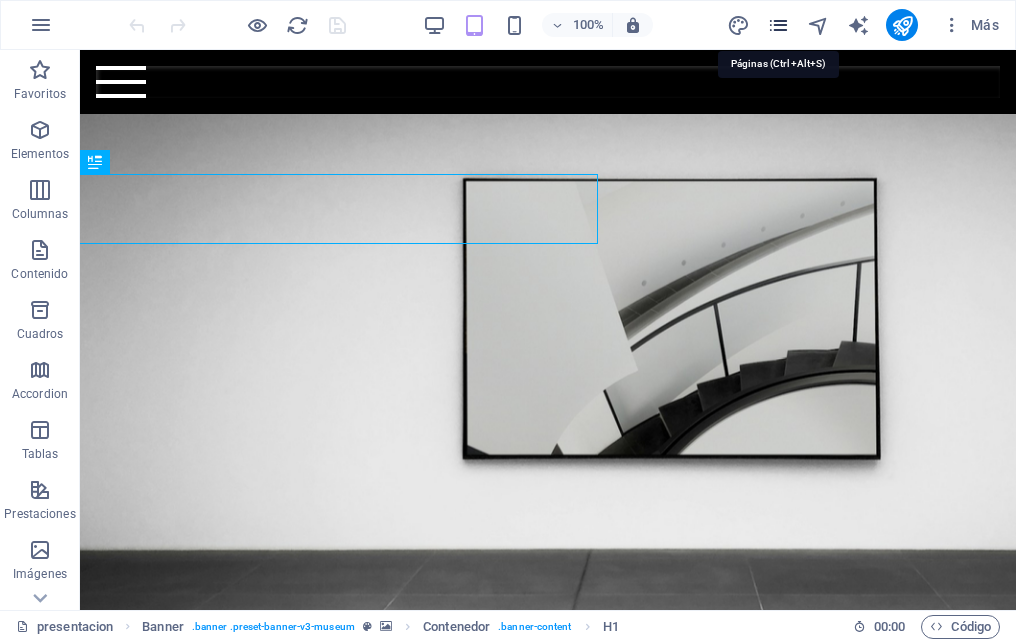 click at bounding box center (778, 25) 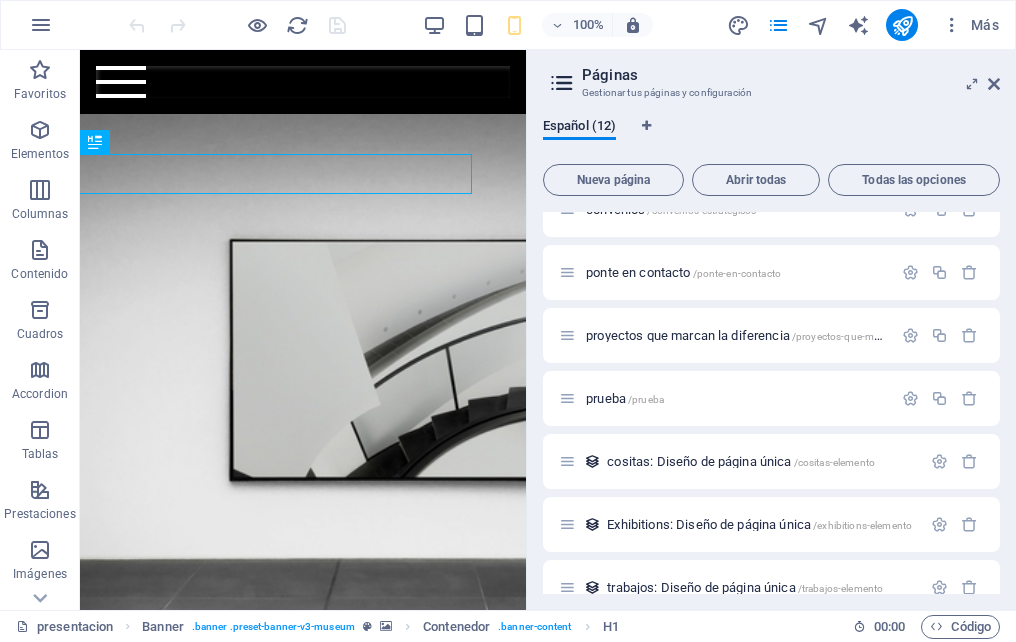scroll, scrollTop: 374, scrollLeft: 0, axis: vertical 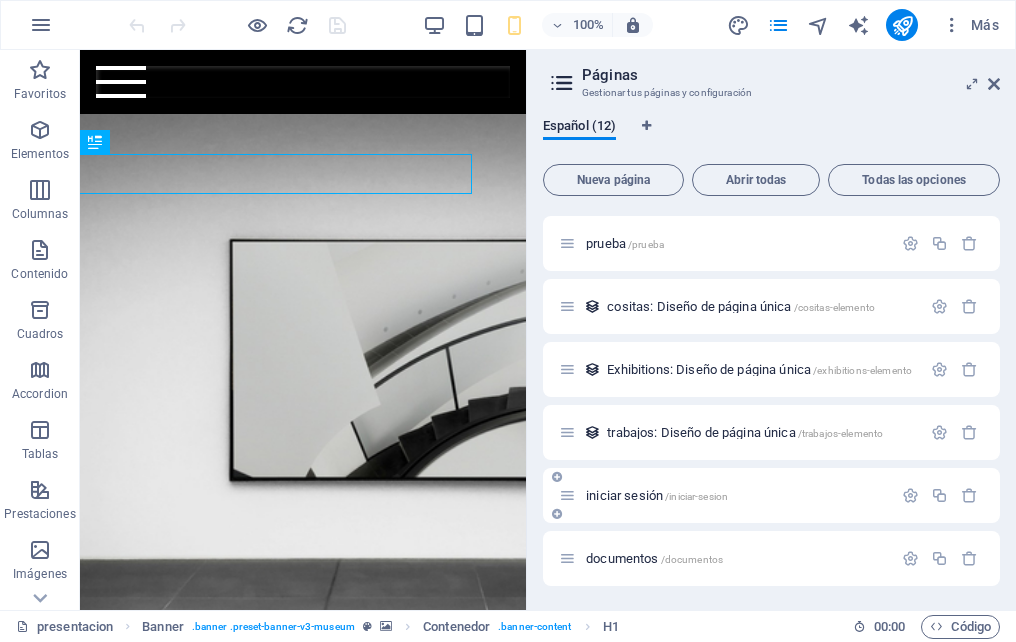 click on "iniciar sesión /iniciar-sesion" at bounding box center [657, 495] 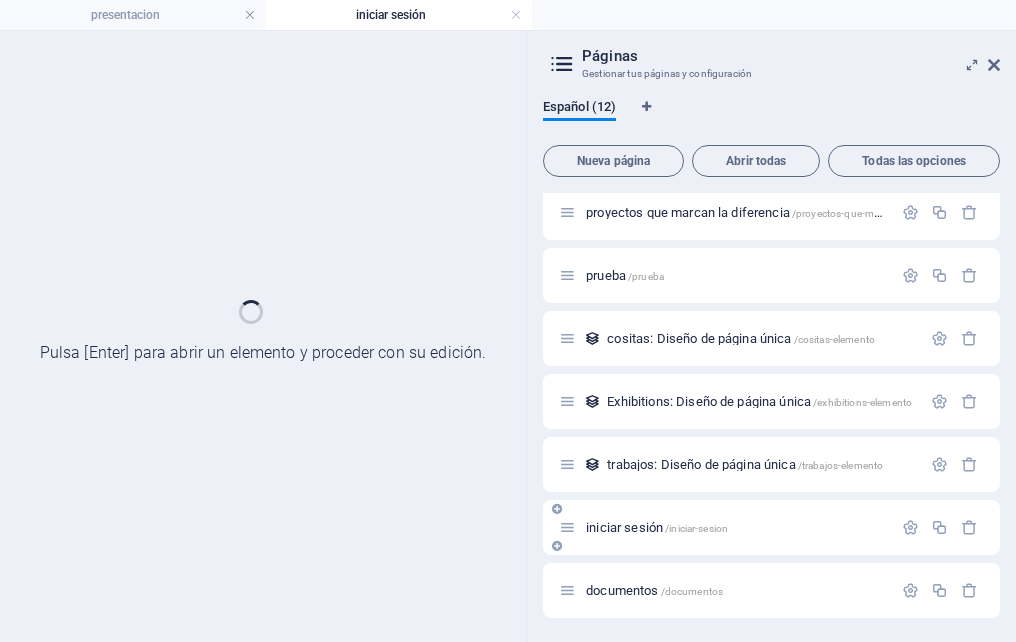 scroll, scrollTop: 323, scrollLeft: 0, axis: vertical 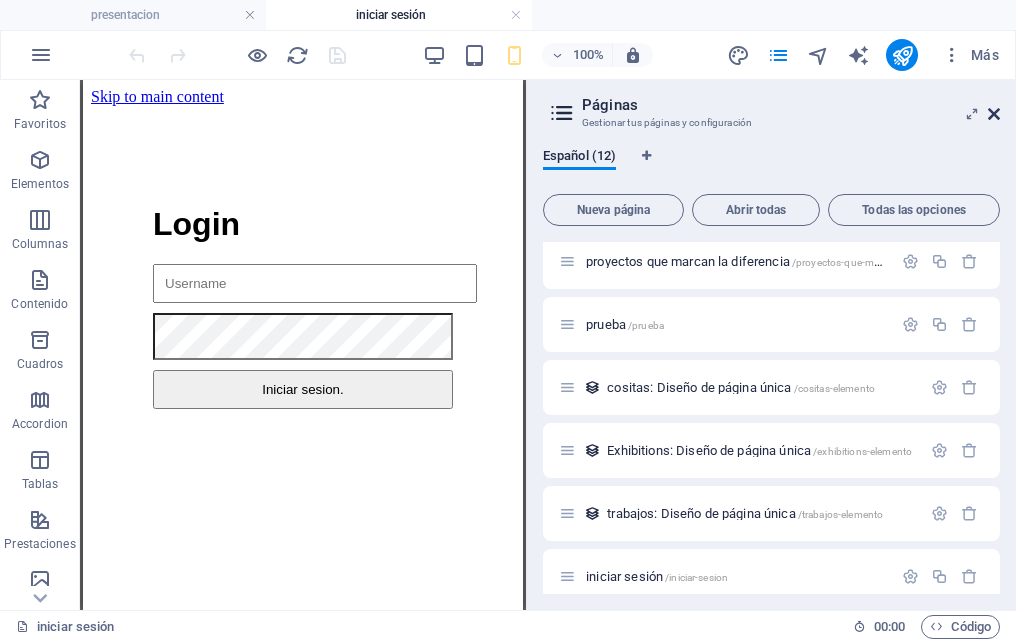 click at bounding box center [994, 114] 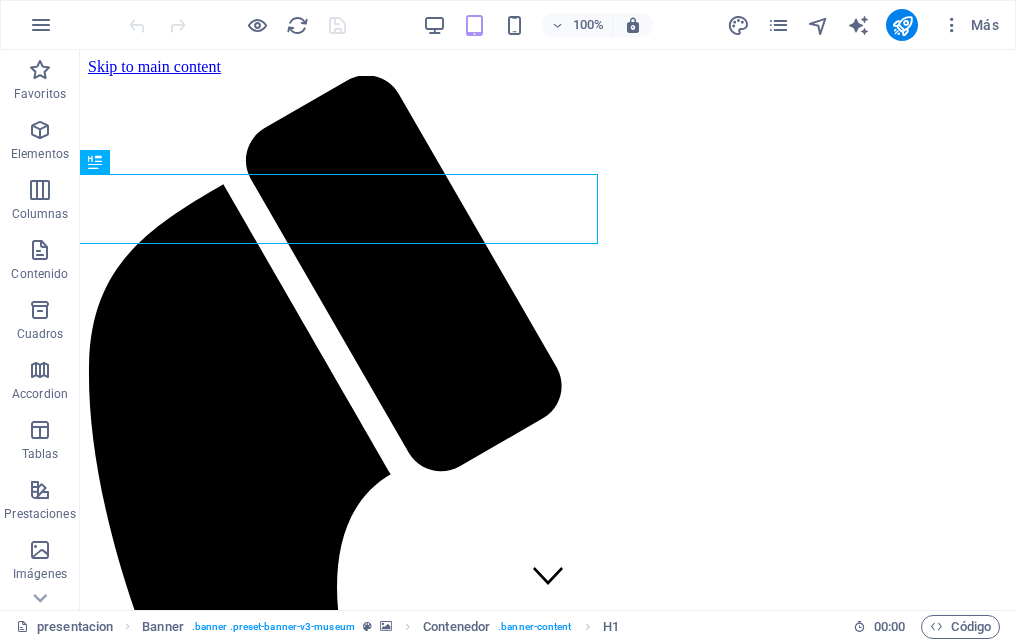 scroll, scrollTop: 0, scrollLeft: 0, axis: both 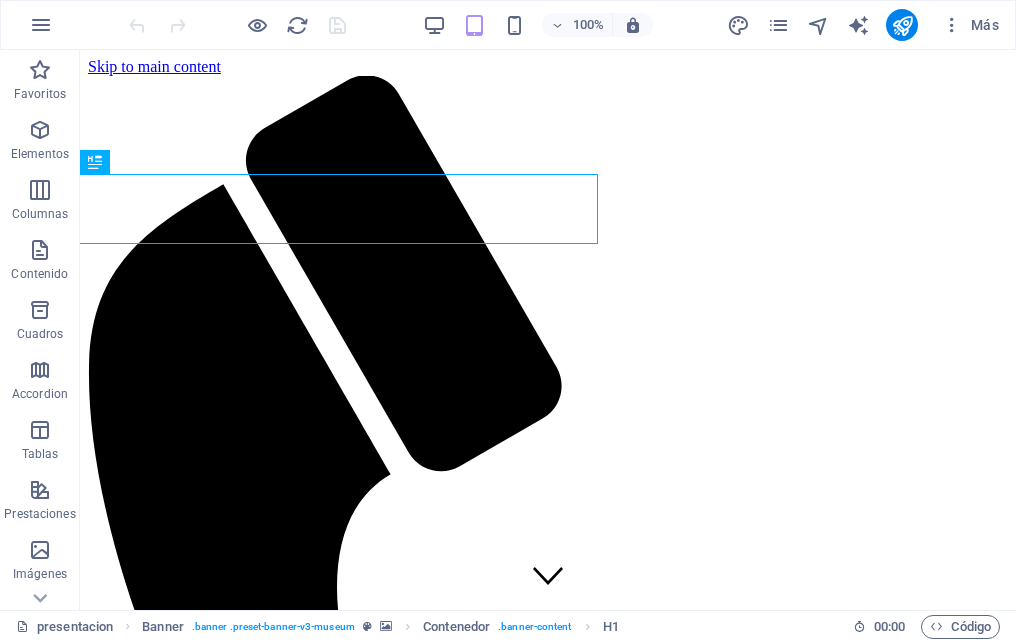 click at bounding box center [902, 25] 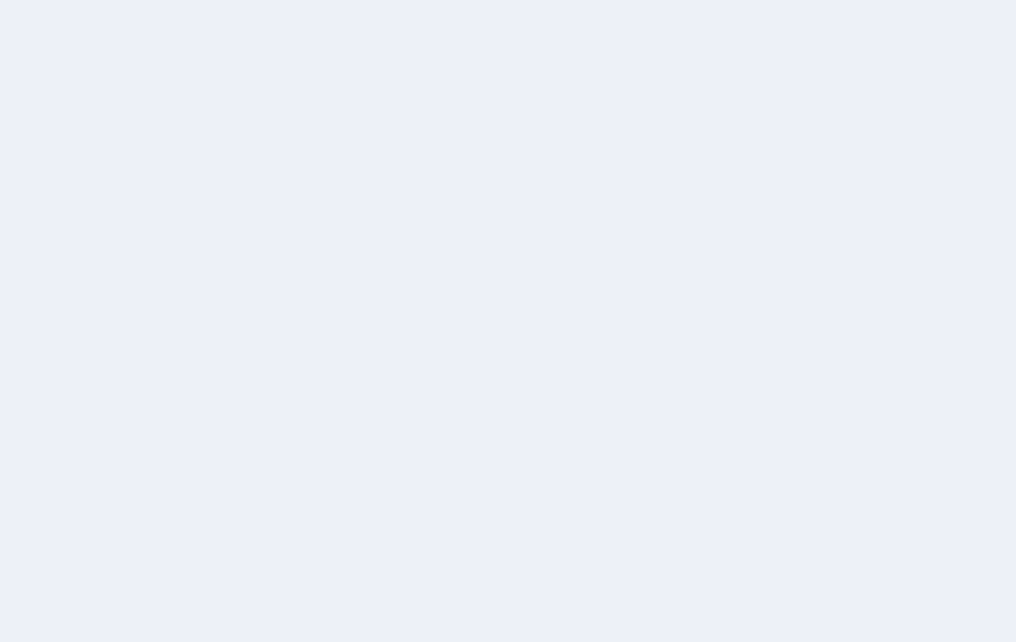 scroll, scrollTop: 0, scrollLeft: 0, axis: both 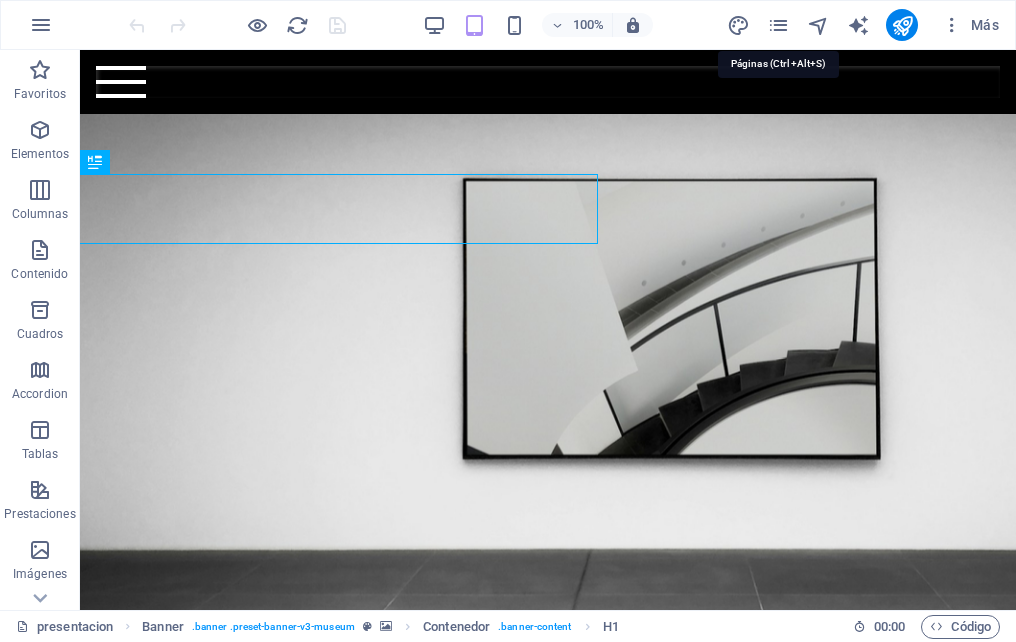 click at bounding box center [778, 25] 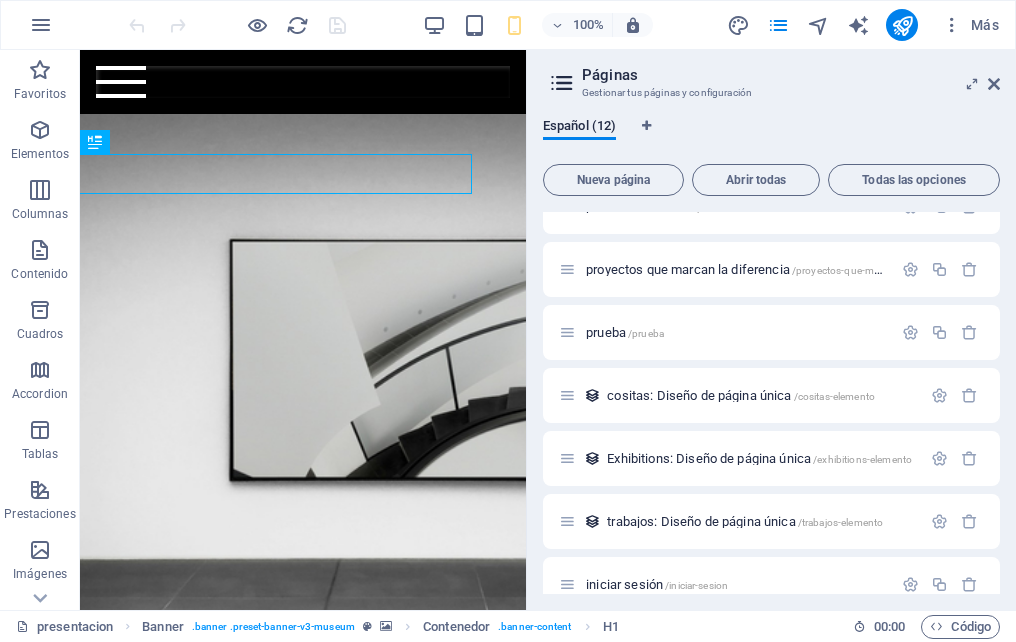 scroll, scrollTop: 374, scrollLeft: 0, axis: vertical 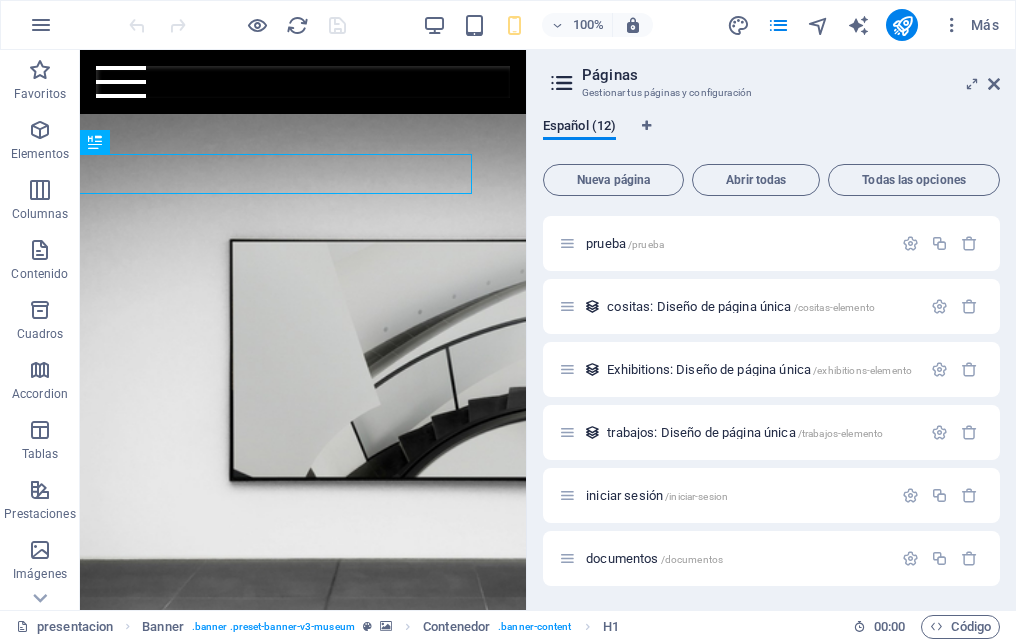 click on "iniciar sesión /iniciar-sesion" at bounding box center [725, 495] 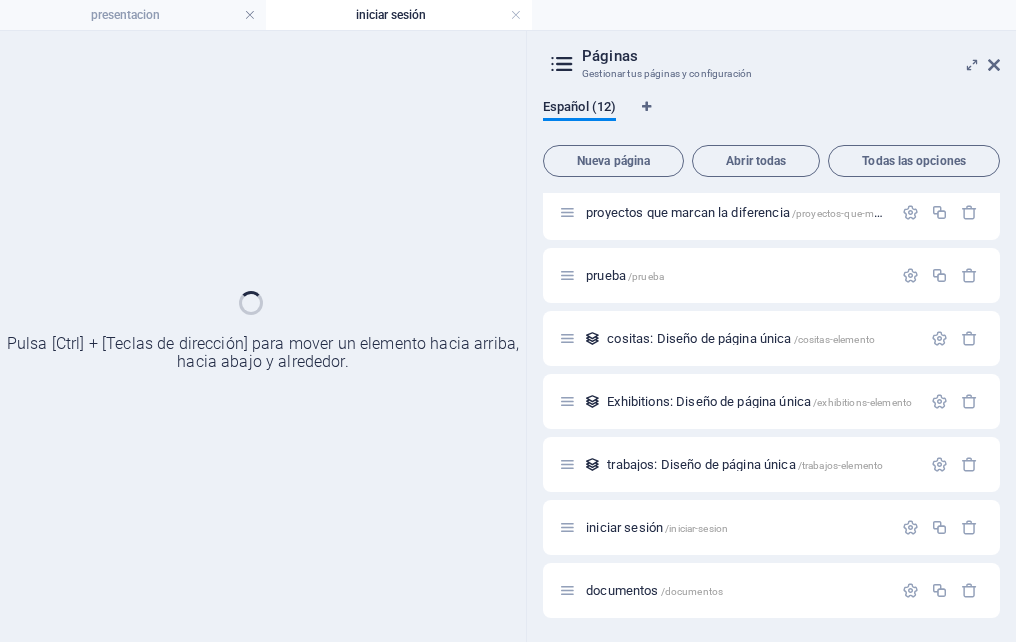 scroll, scrollTop: 323, scrollLeft: 0, axis: vertical 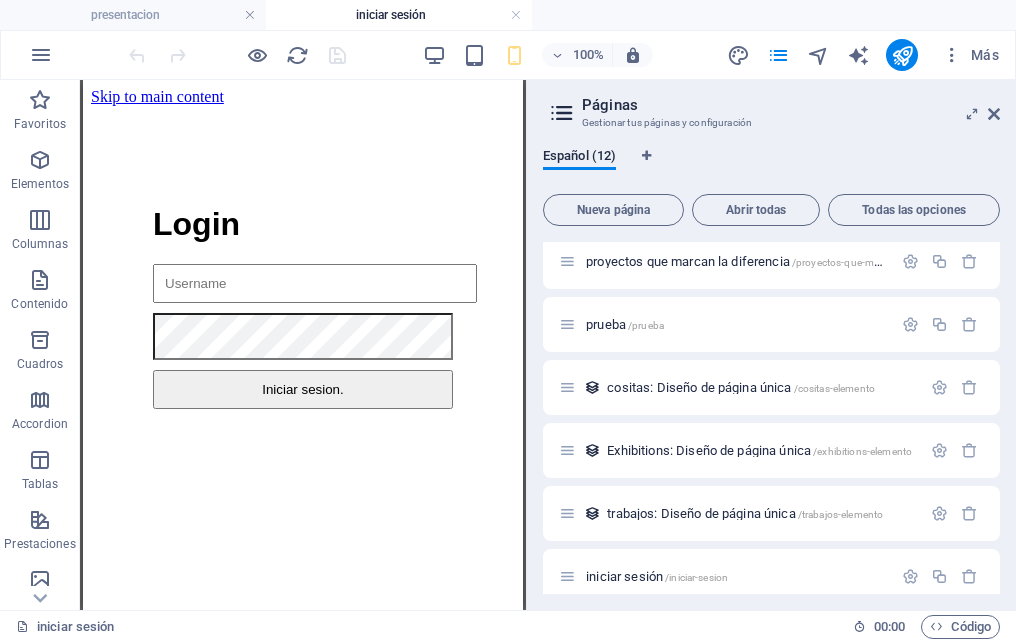 click on "Páginas Gestionar tus páginas y configuración Español (12) Nueva página Abrir todas Todas las opciones presentacion / informacion de la empresa /informacion-de-la-empresa contratarnos /contratanos convenios /convenios-estrategicos ponte en contacto /ponte-en-contacto proyectos que marcan la diferencia /proyectos-que-marcan-la-diferencia prueba /prueba cositas: Diseño de página única /cositas-elemento Exhibitions: Diseño de página única /exhibitions-elemento trabajos: Diseño de página única /trabajos-elemento iniciar sesión /iniciar-sesion documentos /documentos" at bounding box center [771, 345] 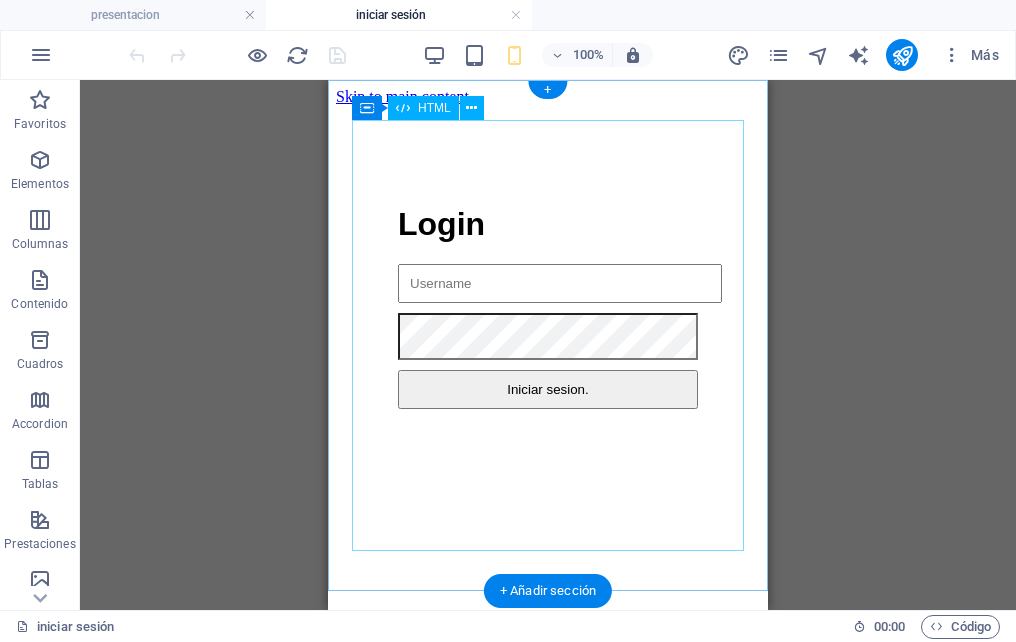 click on "Login
Login
Iniciar sesion.
¡Bienvenido, Pedro!
Has iniciado sesión correctamente.
Home
ver mis documentos" at bounding box center (548, 307) 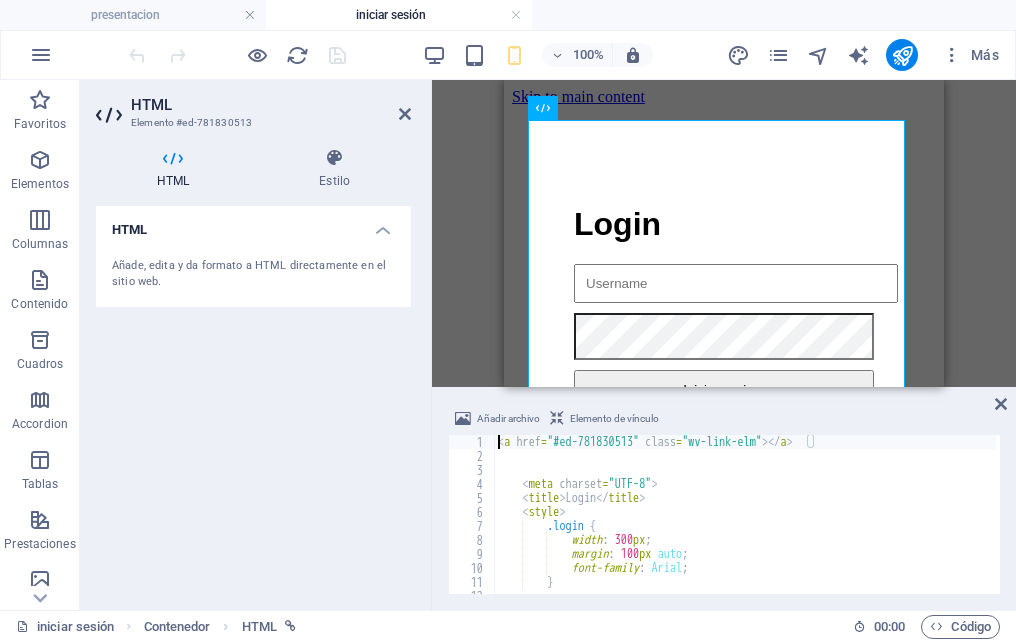 click on "software-g.com presentacion iniciar sesión Favoritos Elementos Columnas Contenido Cuadros Accordion Tablas Prestaciones Imágenes Control deslizante Encabezado Pie de página Formularios Marketing Colecciones
Arrastra aquí para reemplazar el contenido existente. Si quieres crear un elemento nuevo, pulsa “Ctrl”.
Contenedor   Banner   H1   Banner   Banner   Contenedor   Texto   Texto   Separador   Barra de menús 100% Más presentacion Contenedor HTML 00 : 00 Código Favoritos Elementos Columnas Contenido Cuadros Accordion Tablas Prestaciones Imágenes Control deslizante Encabezado Pie de página Formularios Marketing Colecciones HTML Elemento #ed-781830513 HTML Estilo HTML Añade, edita y da formato a HTML directamente en el sitio web. Predeterminado Element Diseño La forma en la que este elemento se expande en la disposición (Flexbox). Tamaño Predeterminado automático px % 1/1 1/2 1/3 %" at bounding box center [508, 321] 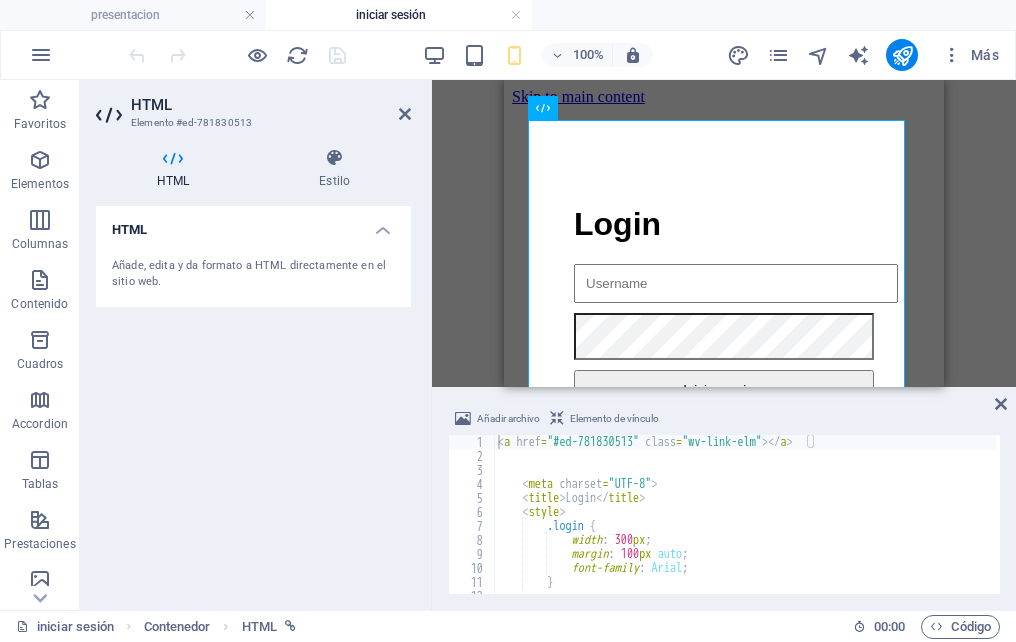 click on "Código" at bounding box center [960, 627] 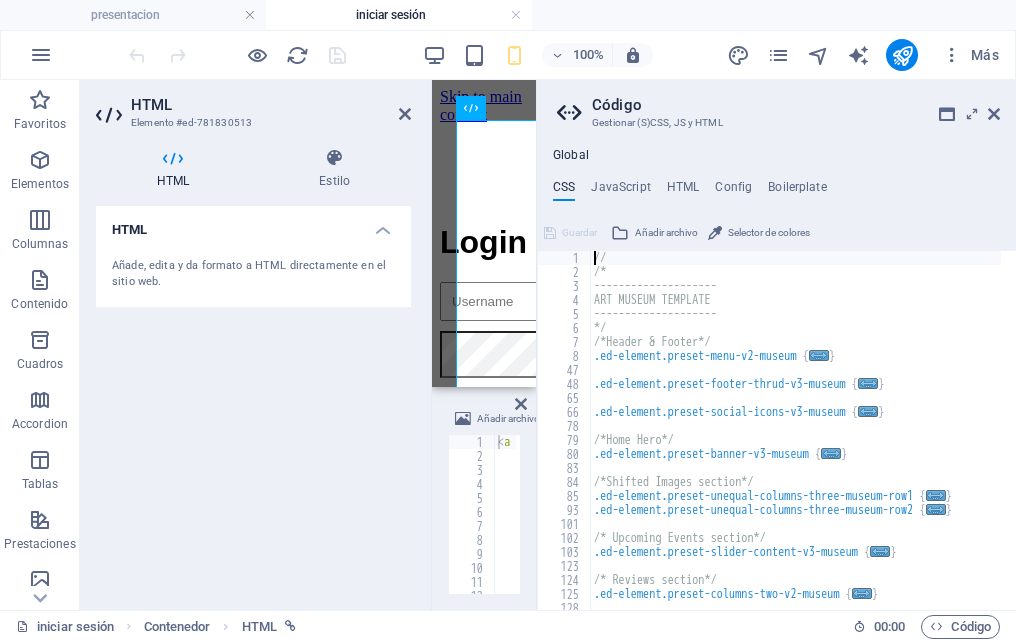 click at bounding box center (405, 114) 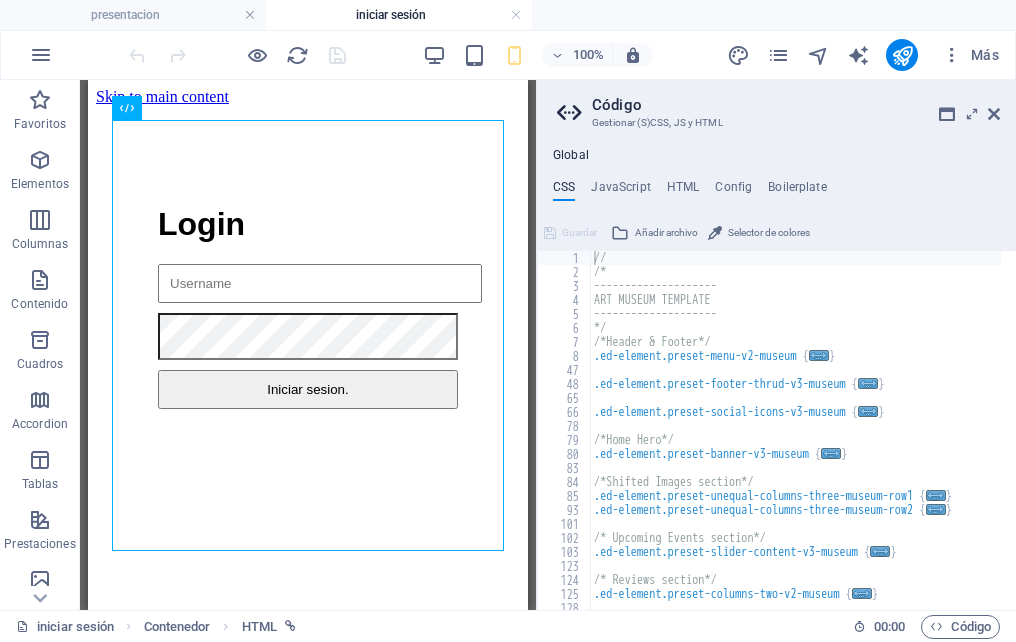 click on "HTML" at bounding box center (683, 191) 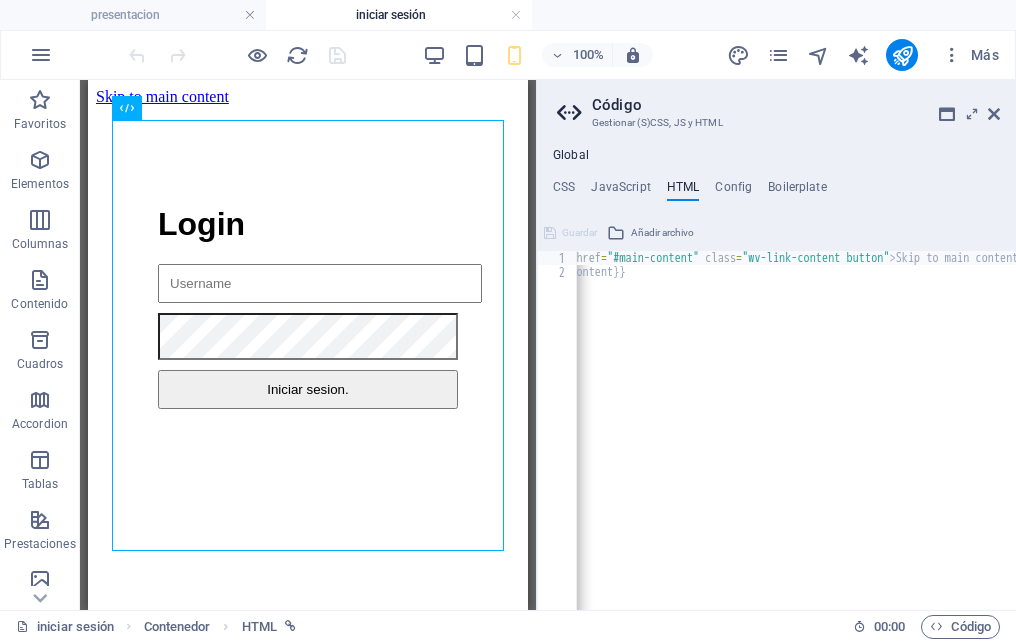 scroll, scrollTop: 0, scrollLeft: 31, axis: horizontal 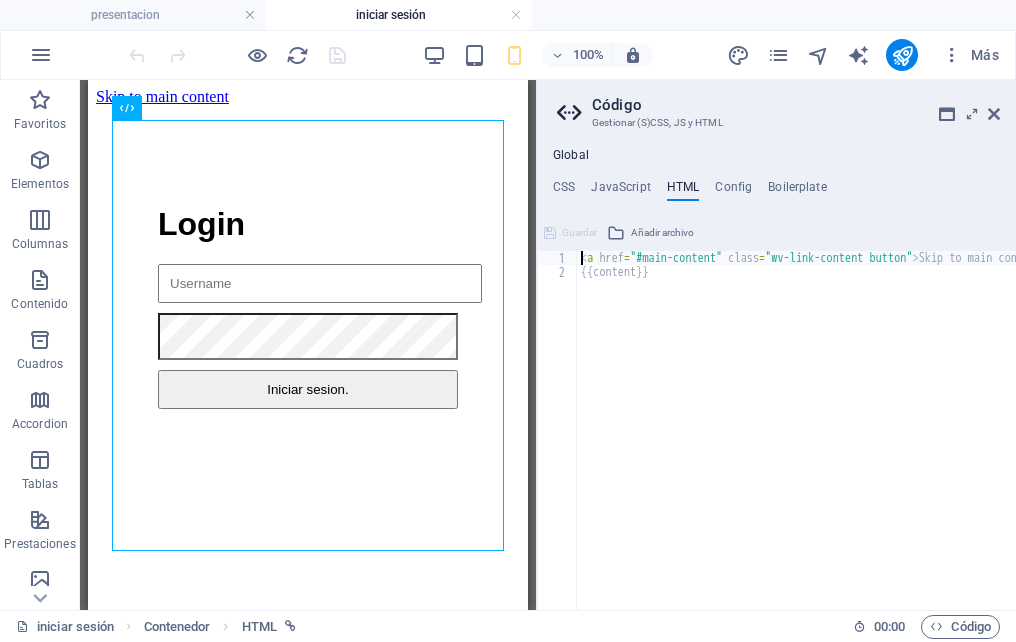 click on "Config" at bounding box center (733, 191) 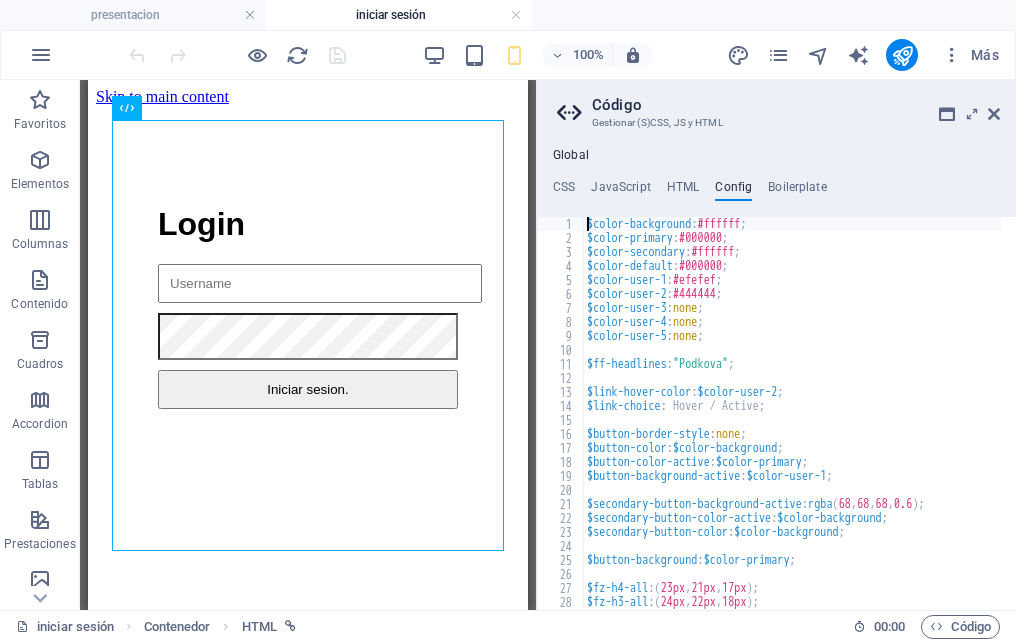 click on "JavaScript" at bounding box center (620, 191) 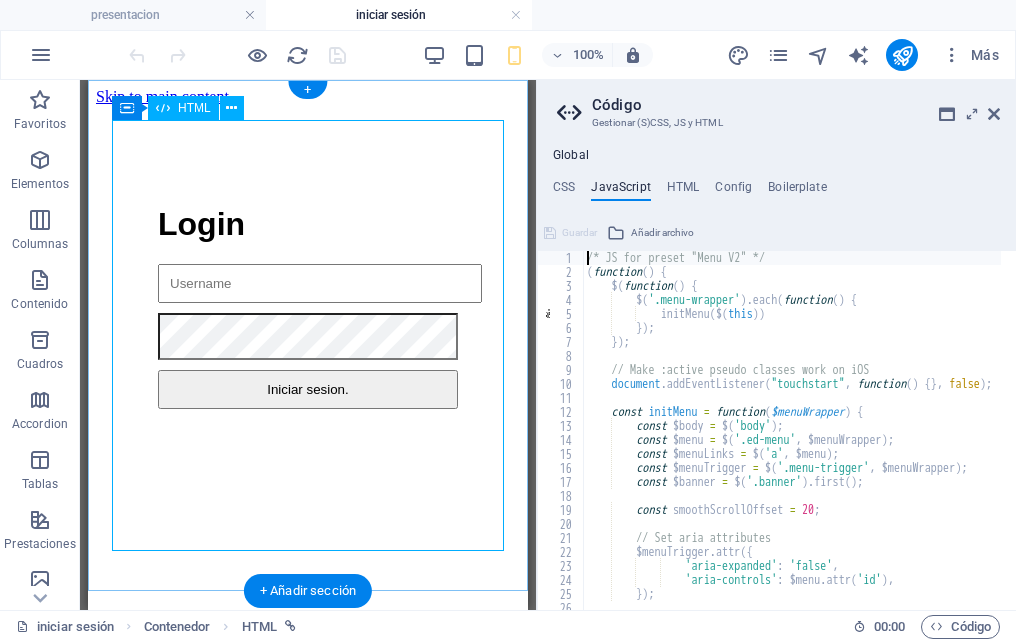 click on "Login
Login
Iniciar sesion.
¡Bienvenido, Pedro!
Has iniciado sesión correctamente.
Home
ver mis documentos" at bounding box center [308, 307] 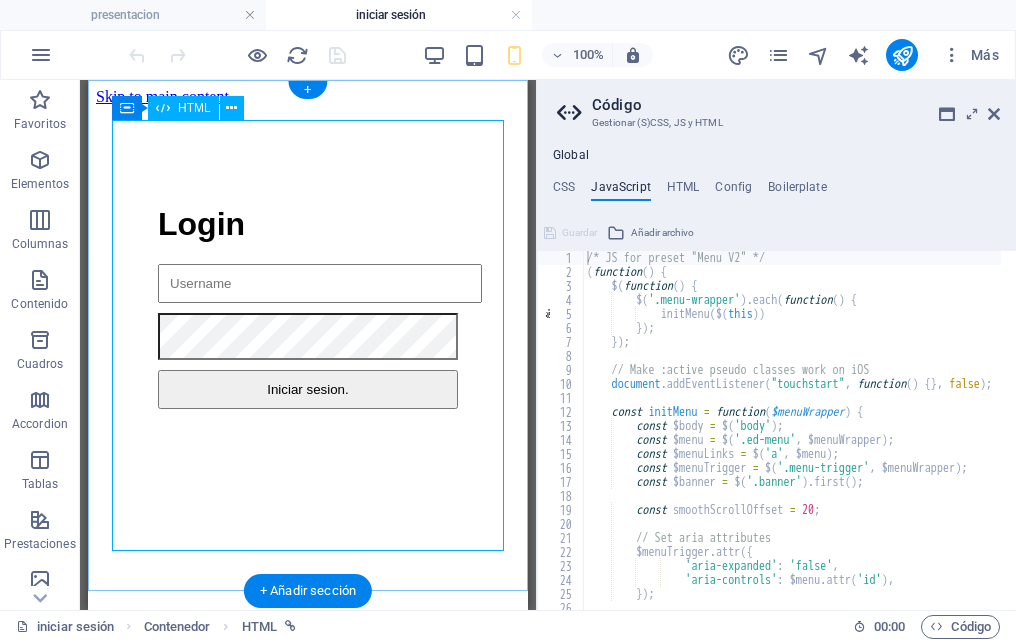 click on "Login
Login
Iniciar sesion.
¡Bienvenido, Pedro!
Has iniciado sesión correctamente.
Home
ver mis documentos" at bounding box center (308, 307) 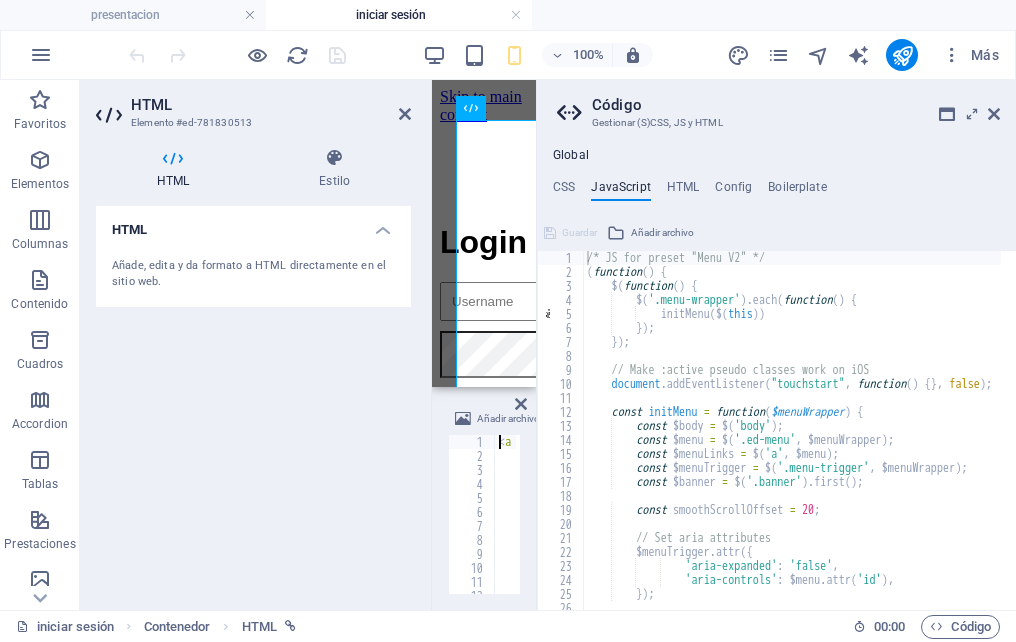 click at bounding box center (994, 114) 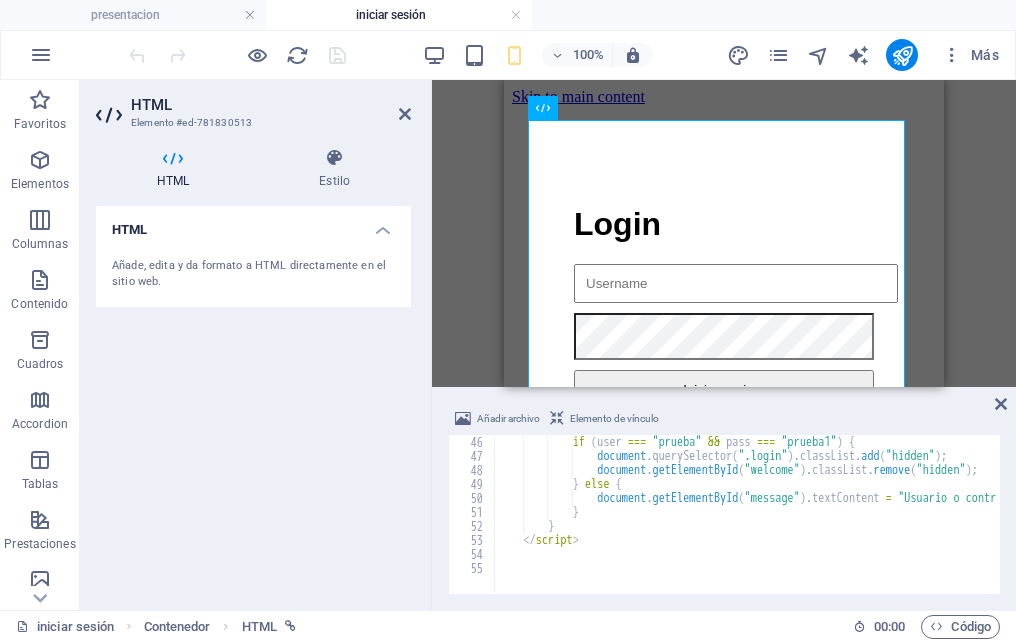 scroll, scrollTop: 615, scrollLeft: 0, axis: vertical 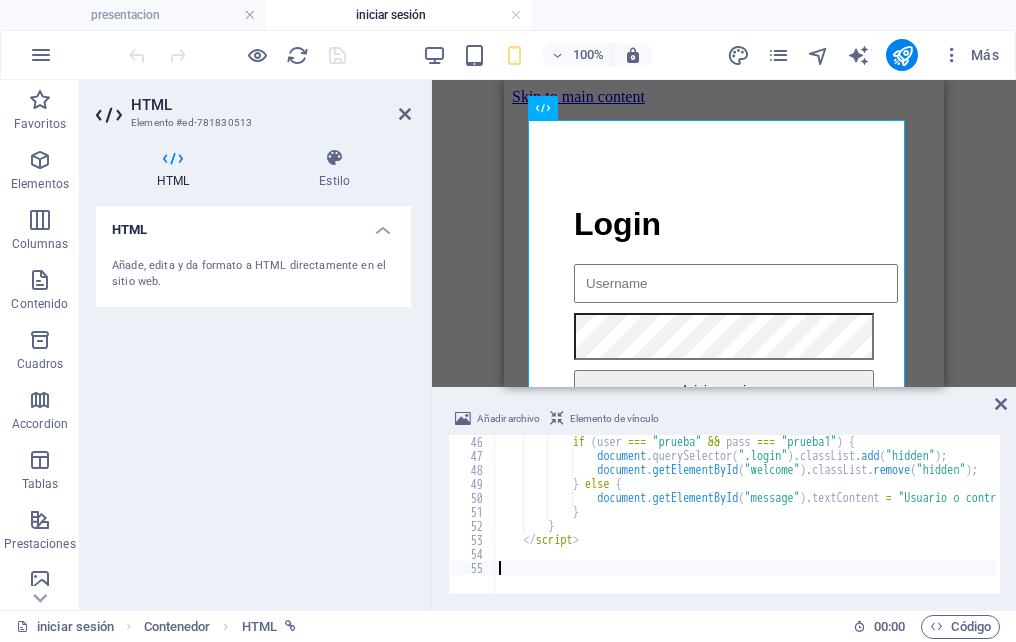 click on "if   ( user   ===   "prueba"   &&   pass   ===   "prueba1" )   {                     document . querySelector ( ".login" ) . classList . add ( "hidden" ) ;                     document . getElementById ( "welcome" ) . classList . remove ( "hidden" ) ;                }   else   {                     document . getElementById ( "message" ) . textContent   =   "Usuario o contraseña incorrectos." ;                }           }      </ script >" at bounding box center [957, 519] 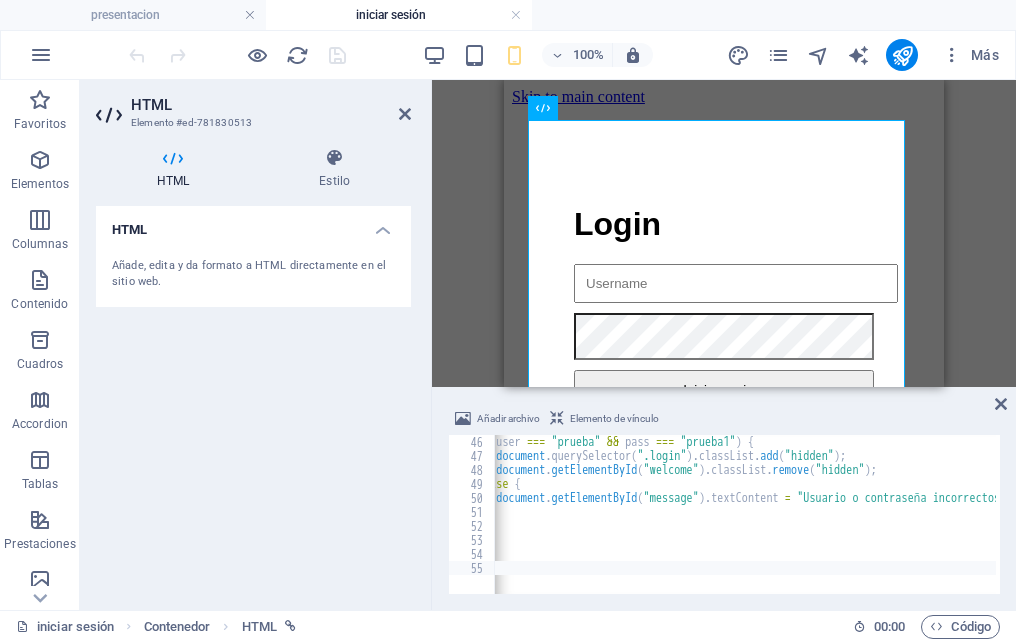scroll, scrollTop: 0, scrollLeft: 0, axis: both 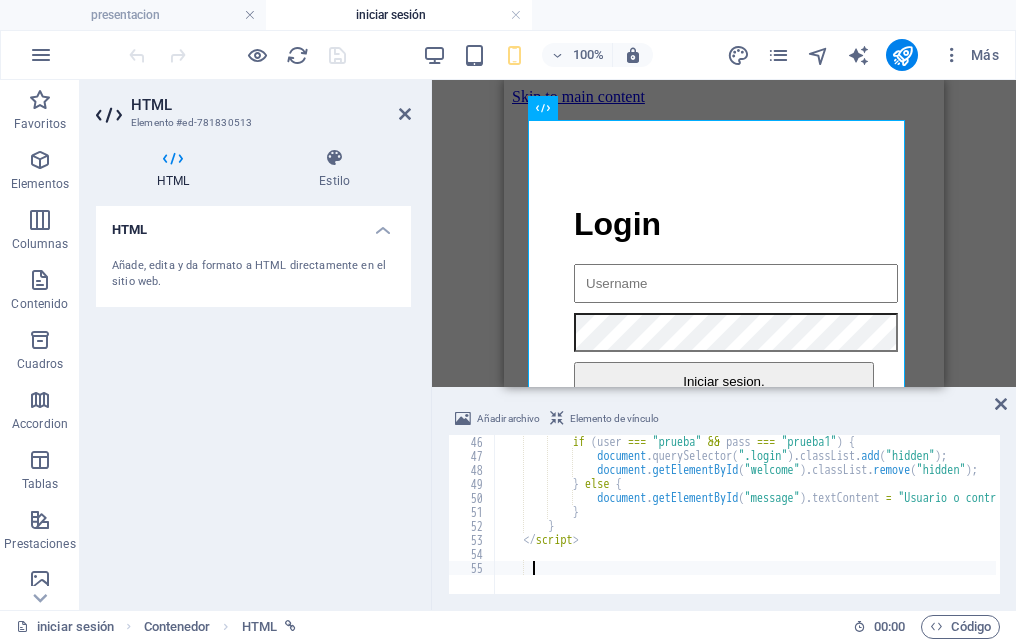 type 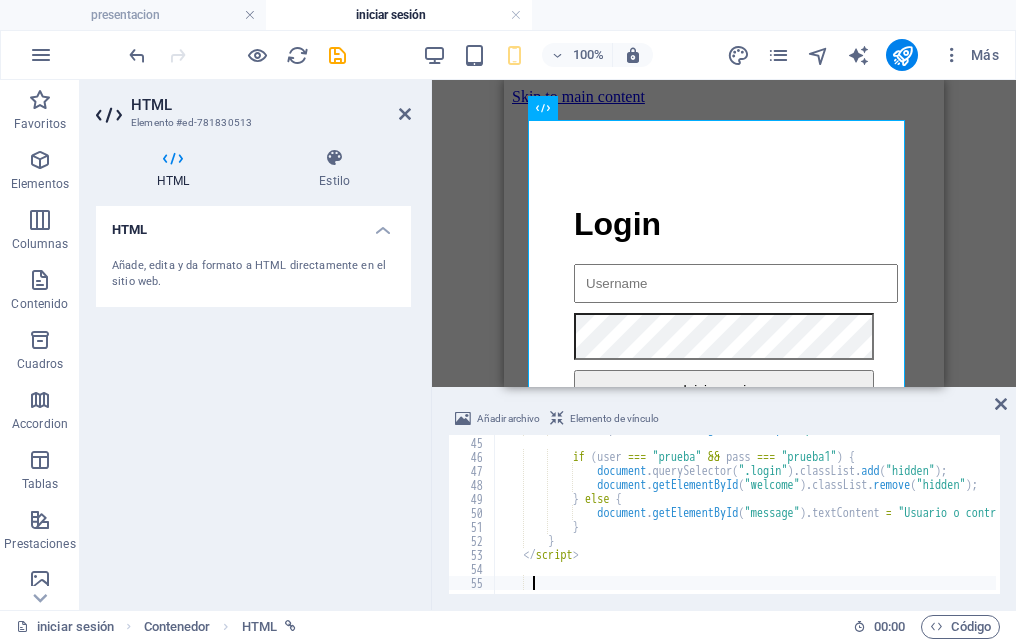 click on "Código" at bounding box center (960, 627) 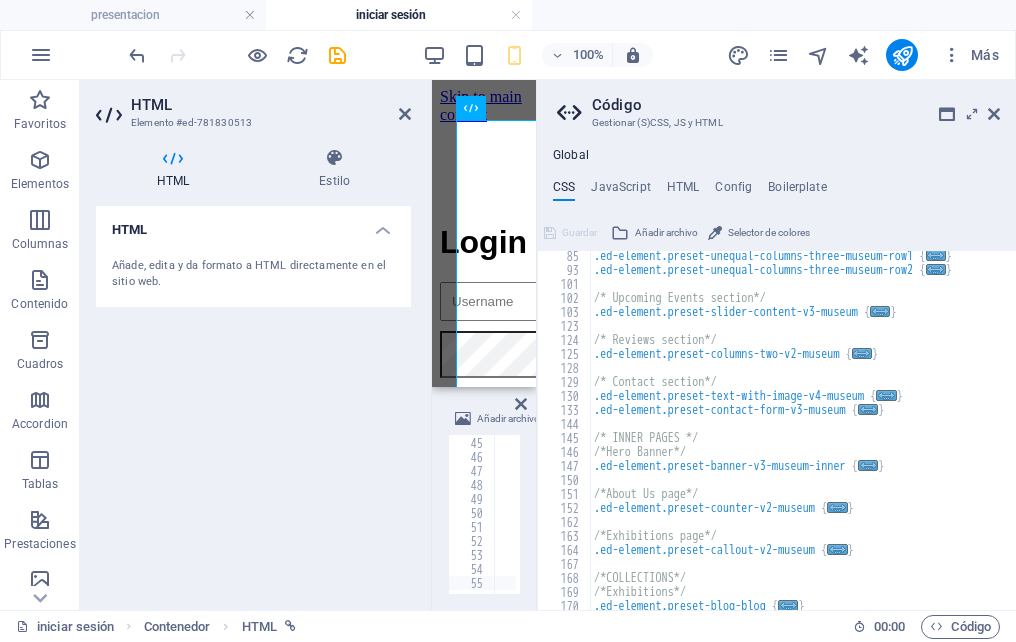 scroll, scrollTop: 240, scrollLeft: 0, axis: vertical 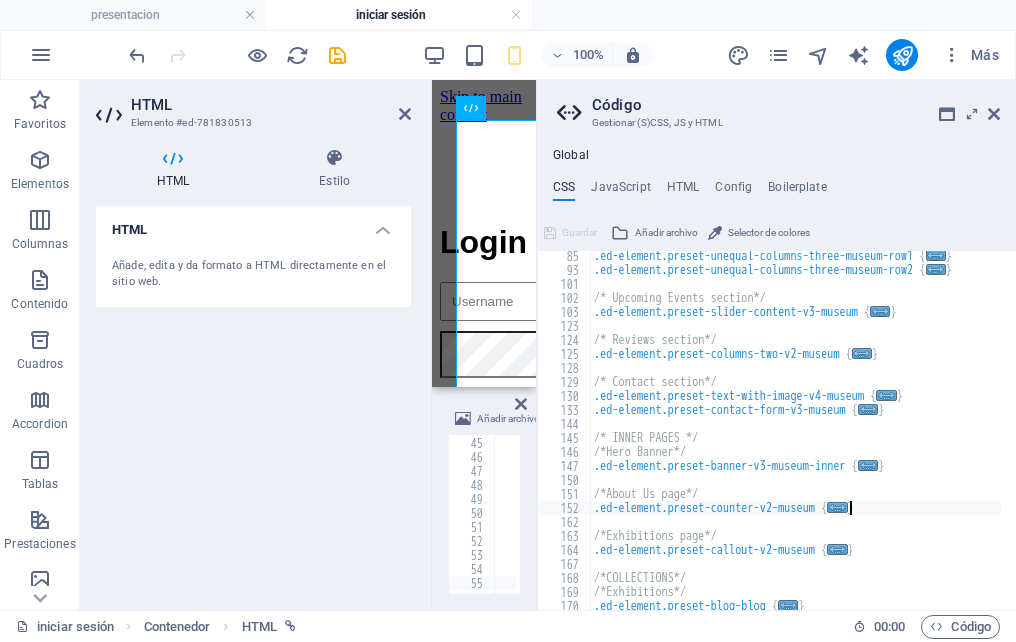 click on "..." at bounding box center [838, 507] 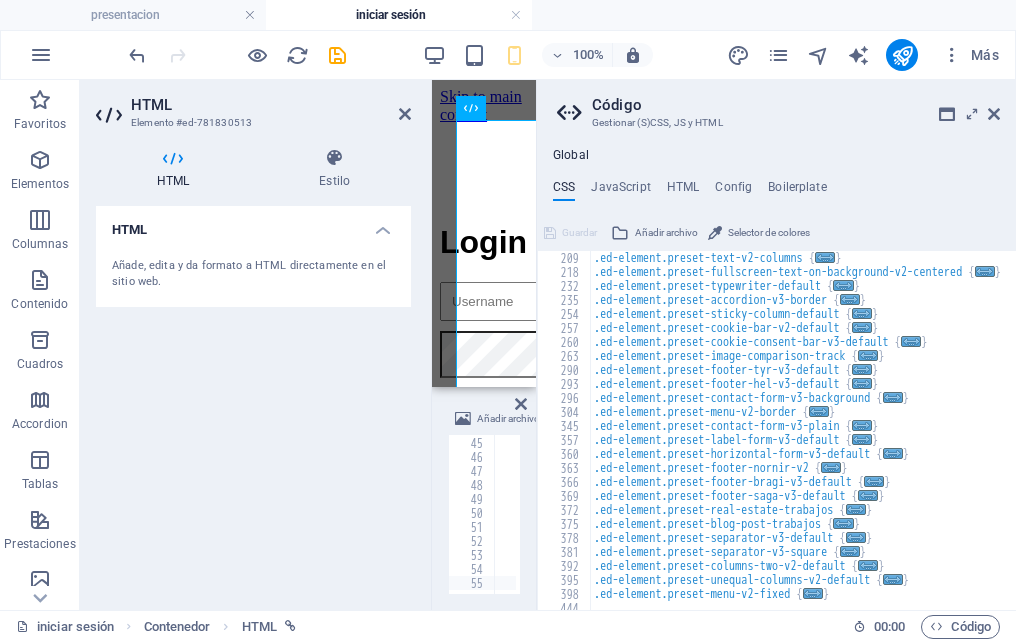 scroll, scrollTop: 874, scrollLeft: 0, axis: vertical 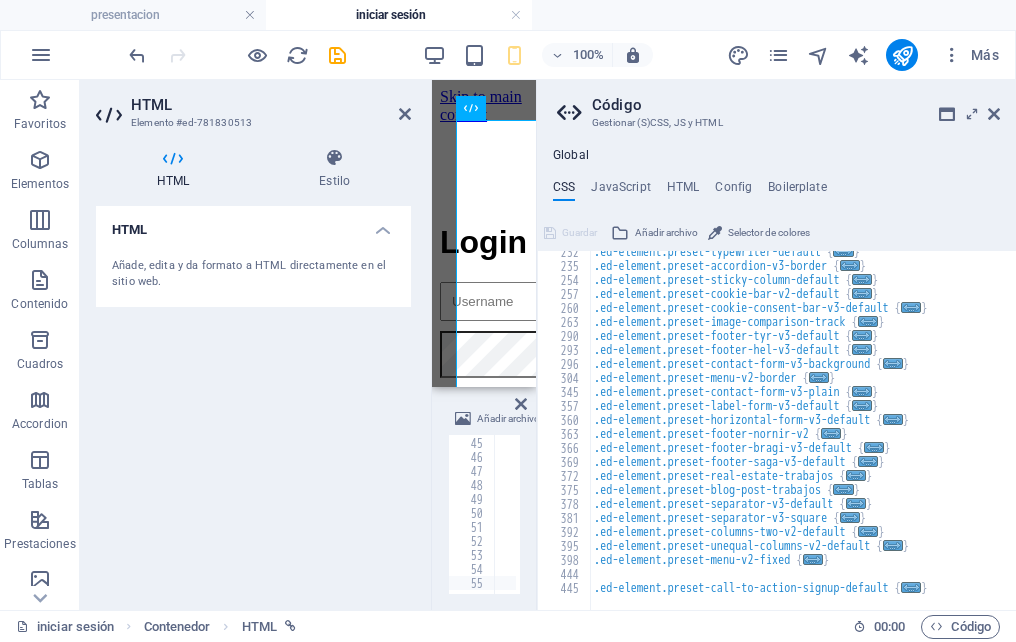 click on "Global CSS JavaScript HTML Config Boilerplate .ed-element.preset-counter-v2-museum { 232 235 254 257 260 263 290 293 296 304 345 357 360 363 366 369 372 375 378 381 392 395 398 444 445 .ed-element.preset-typewriter-default   { ... } .ed-element.preset-accordion-v3-border   { ... } .ed-element.preset-sticky-column-default   { ... } .ed-element.preset-cookie-bar-v2-default   { ... } .ed-element.preset-cookie-consent-bar-v3-default   { ... } .ed-element.preset-image-comparison-track   { ... } .ed-element.preset-footer-tyr-v3-default   { ... } .ed-element.preset-footer-hel-v3-default   { ... } .ed-element.preset-contact-form-v3-background   { ... } .ed-element.preset-menu-v2-border   { ... } .ed-element.preset-contact-form-v3-plain   { ... } .ed-element.preset-label-form-v3-default   { ... } .ed-element.preset-horizontal-form-v3-default   { ... } .ed-element.preset-footer-nornir-v2   { ... } .ed-element.preset-footer-bragi-v3-default   { ... } .ed-element.preset-footer-saga-v3-default   { ... }   { ... }   { ..." at bounding box center (776, 379) 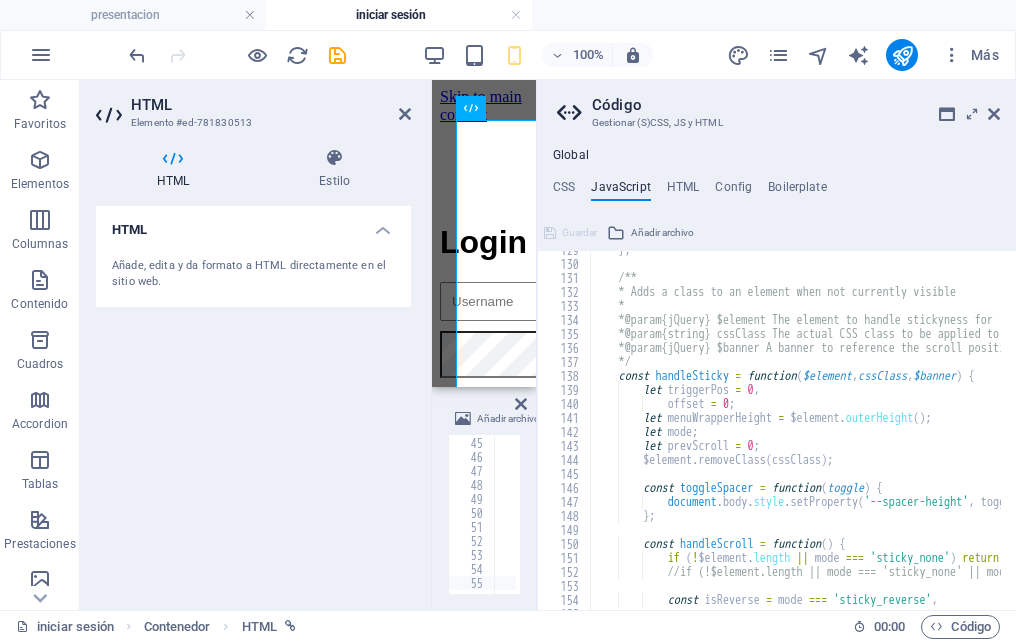 scroll, scrollTop: 1980, scrollLeft: 0, axis: vertical 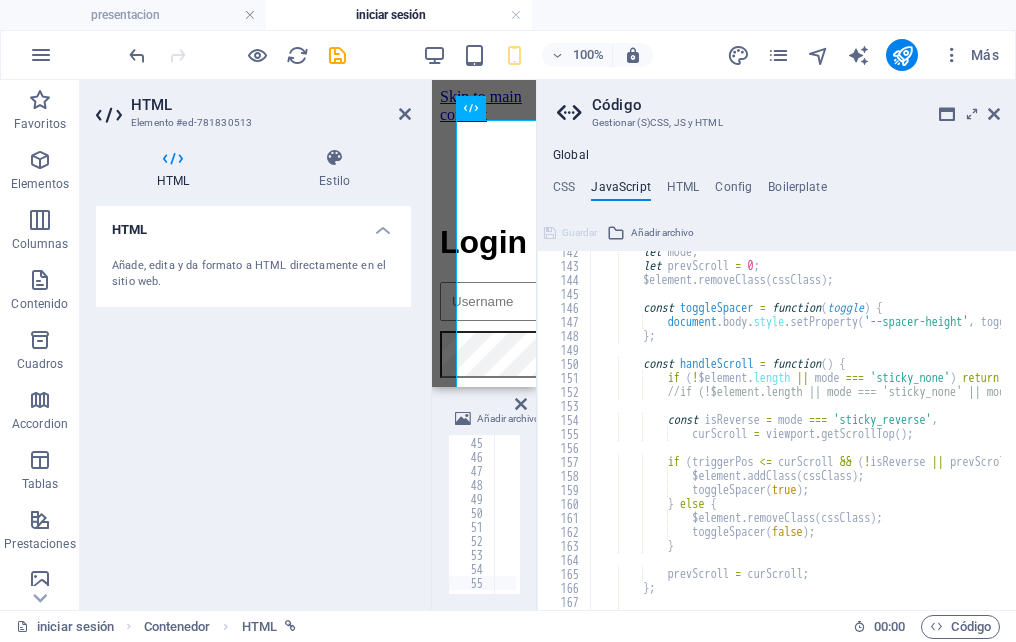 click on "HTML" at bounding box center (683, 191) 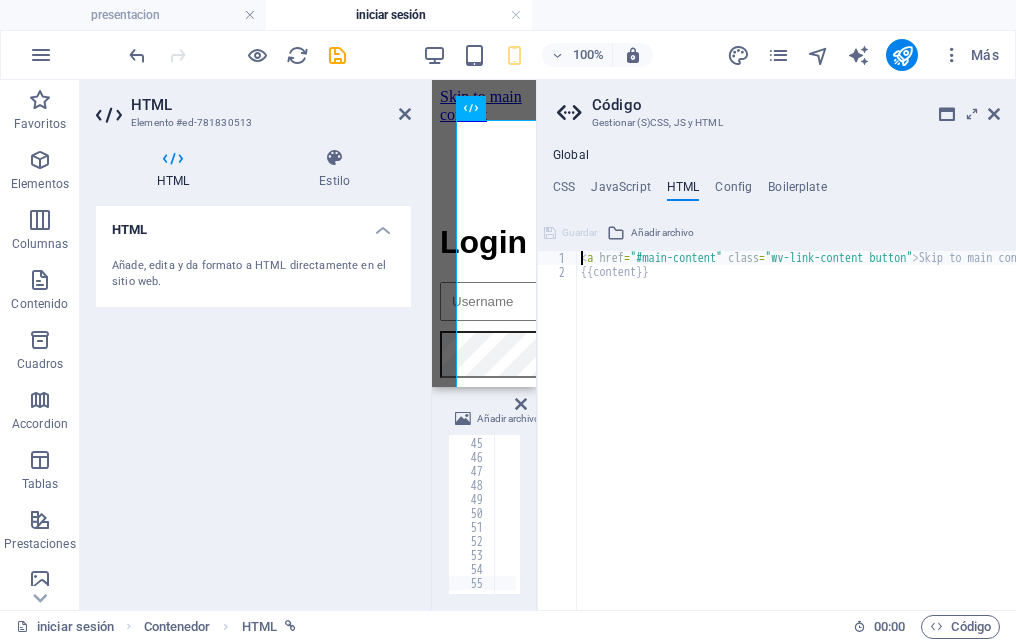 click on "< a   href = "#main-content"   class = "wv-link-content button" > Skip to main content </ a > {{content}}" at bounding box center [847, 437] 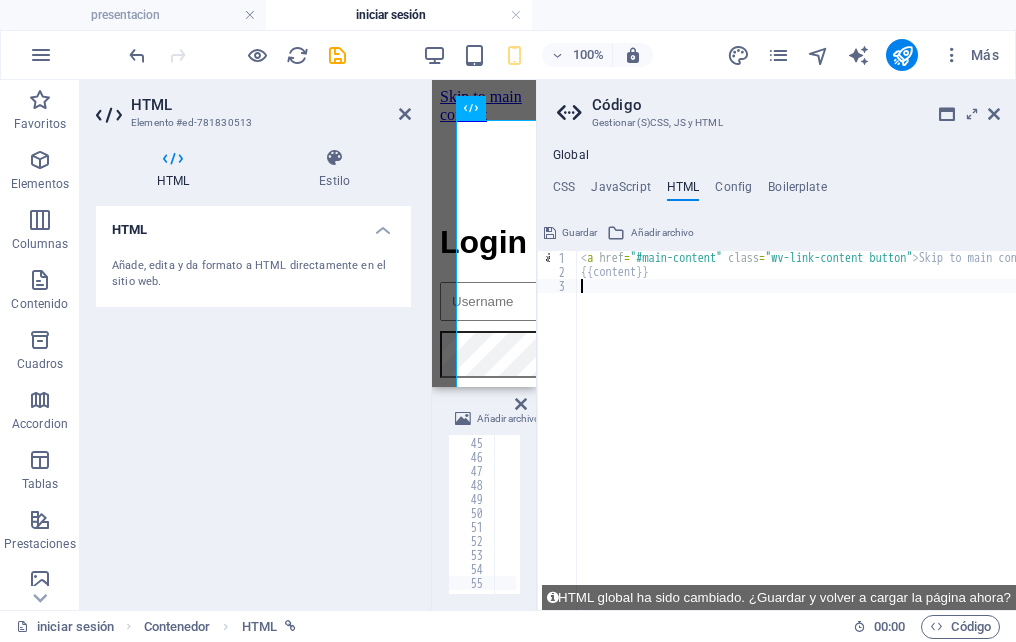 paste on "</script>" 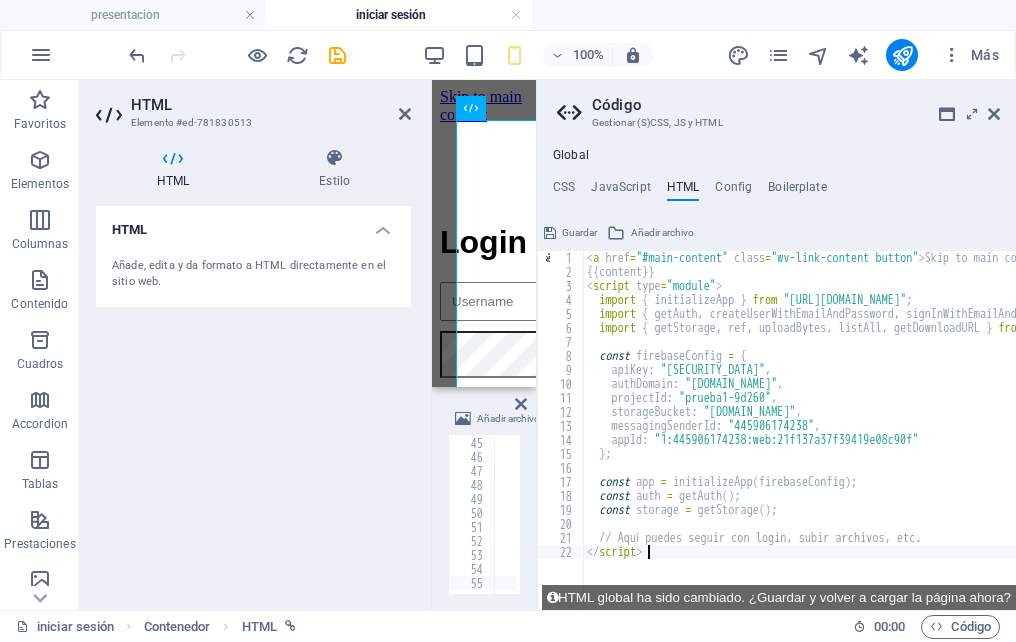 type on "</script>" 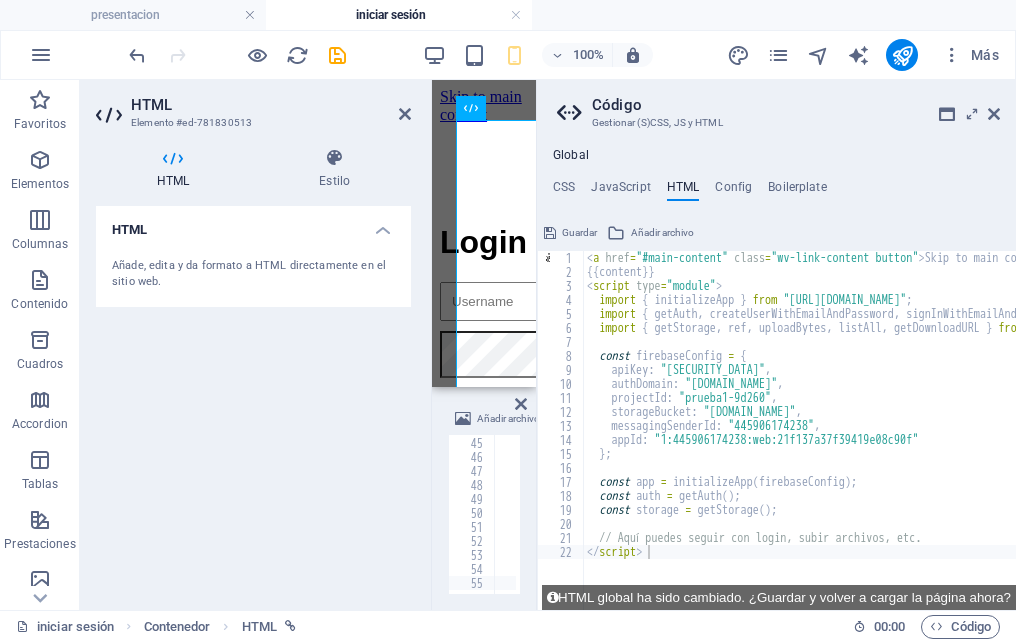 click on "HTML global ha sido cambiado. ¿Guardar y volver a cargar la página ahora?" at bounding box center [779, 597] 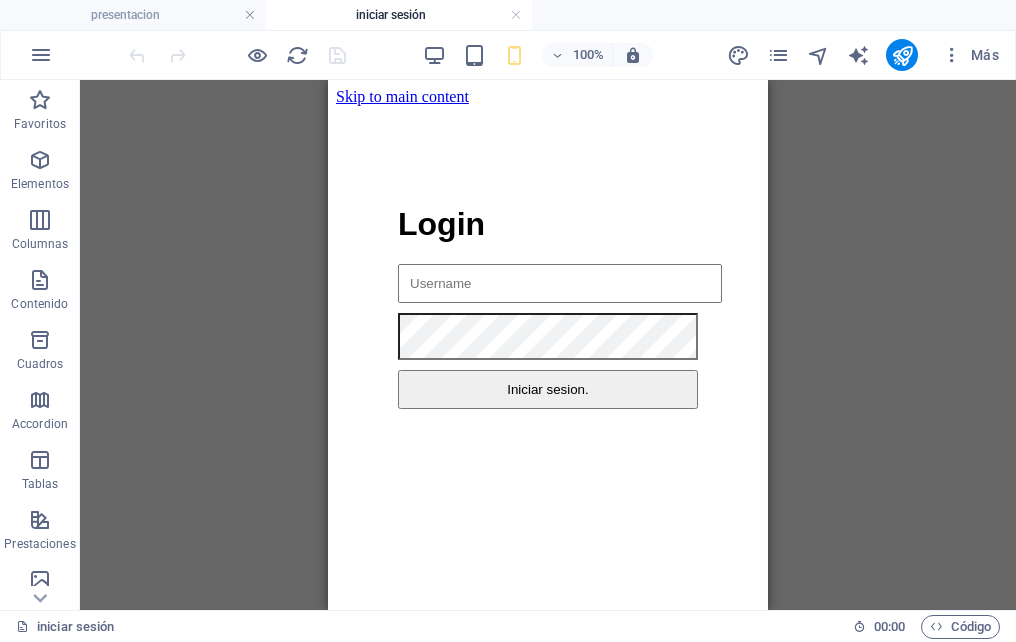 scroll, scrollTop: 0, scrollLeft: 0, axis: both 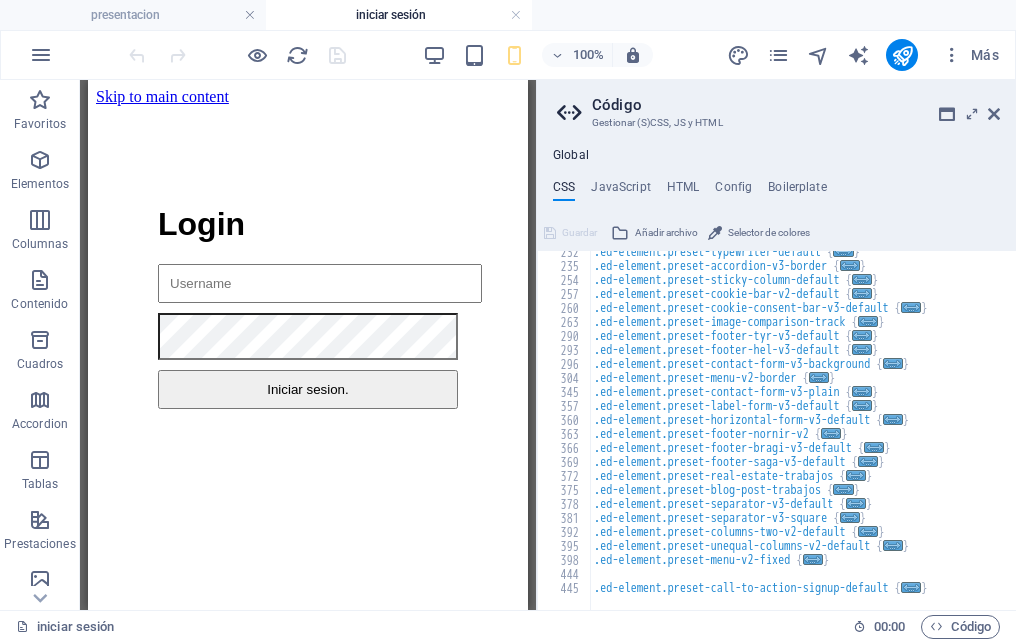 click on "HTML" at bounding box center [683, 191] 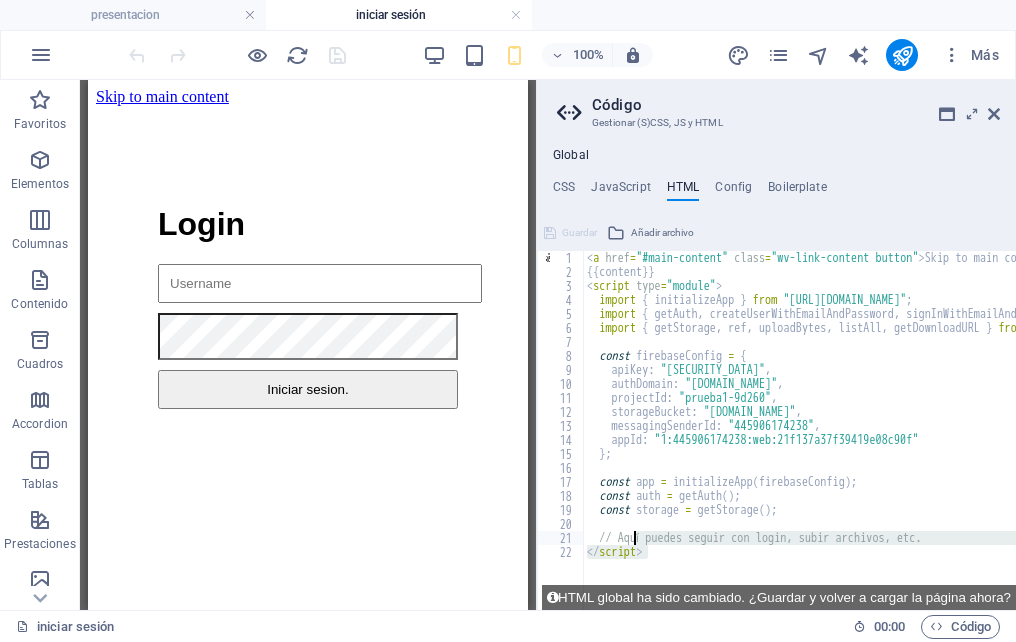 drag, startPoint x: 662, startPoint y: 555, endPoint x: 637, endPoint y: 539, distance: 29.681644 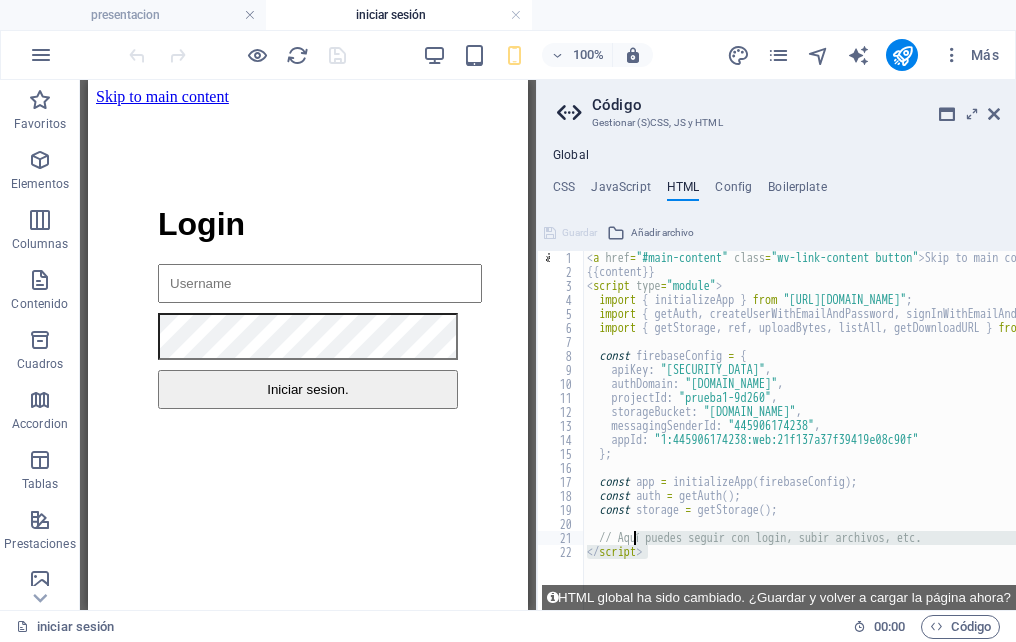 click on "< a   href = "#main-content"   class = "wv-link-content button" > Skip to main content </ a > {{content}} < script   type = "module" >    import   {   initializeApp   }   from   "https://www.gstatic.com/firebasejs/11.10.0/firebase-app.js" ;    import   {   getAuth ,   createUserWithEmailAndPassword ,   signInWithEmailAndPassword ,   onAuthStateChanged ,   signOut   }   from   "https://www.gstatic.com/firebasejs/11.10.0/firebase-auth.js" ;    import   {   getStorage ,   ref ,   uploadBytes ,   listAll ,   getDownloadURL   }   from   "https://www.gstatic.com/firebasejs/11.10.0/firebase-storage.js" ;    const   firebaseConfig   =   {      apiKey :   "AIzaSyCPZDl1XiaAOzQhad6T-sRkJWcs8Kin4Tc" ,      authDomain :   "prueba1-9d260.firebaseapp.com" ,      projectId :   "prueba1-9d260" ,      storageBucket :   "prueba1-9d260.appspot.com" ,      messagingSenderId :   "445906174238" ,      appId :   "1:445906174238:web:21f137a37f39419e08c90f"    } ;    const   app   =   initializeApp ( firebaseConfig ) ;    const   auth" at bounding box center (799, 430) 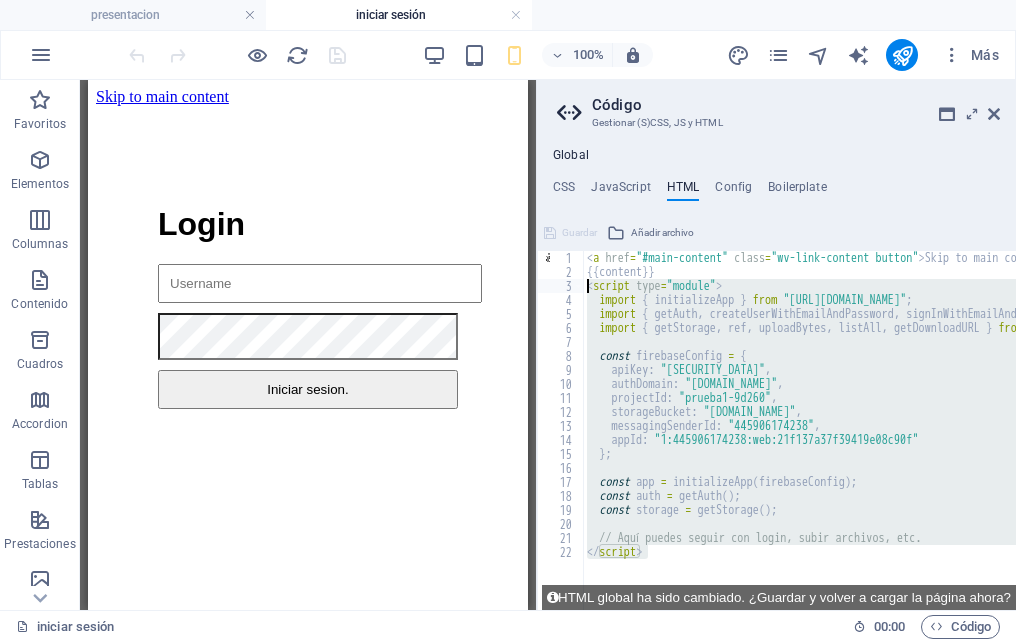 drag, startPoint x: 657, startPoint y: 551, endPoint x: 585, endPoint y: 289, distance: 271.71307 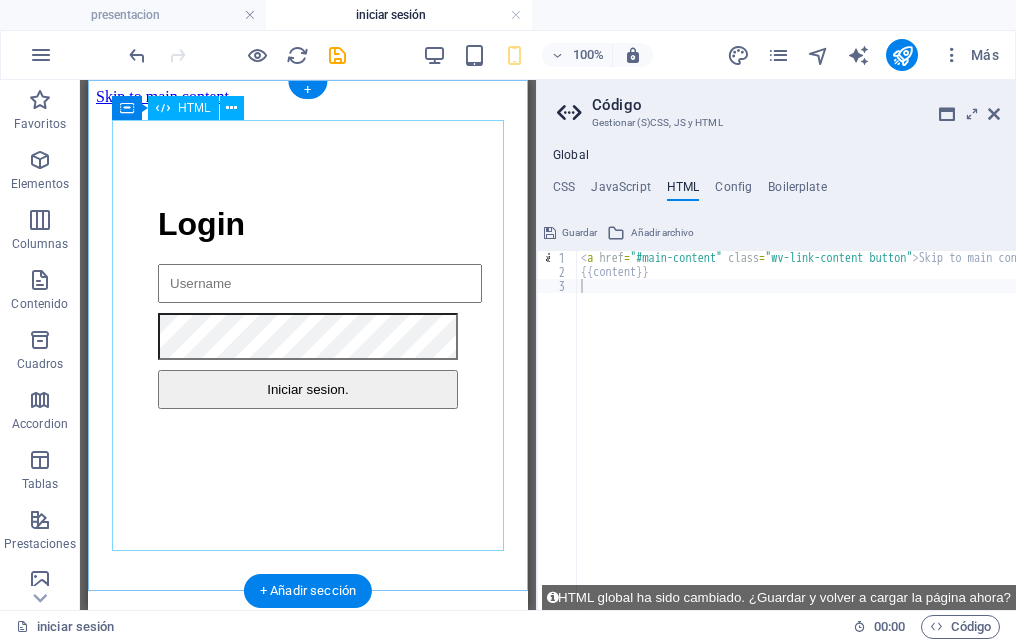 click on "Login
Login
Iniciar sesion.
¡Bienvenido, Pedro!
Has iniciado sesión correctamente.
Home
ver mis documentos" at bounding box center [308, 307] 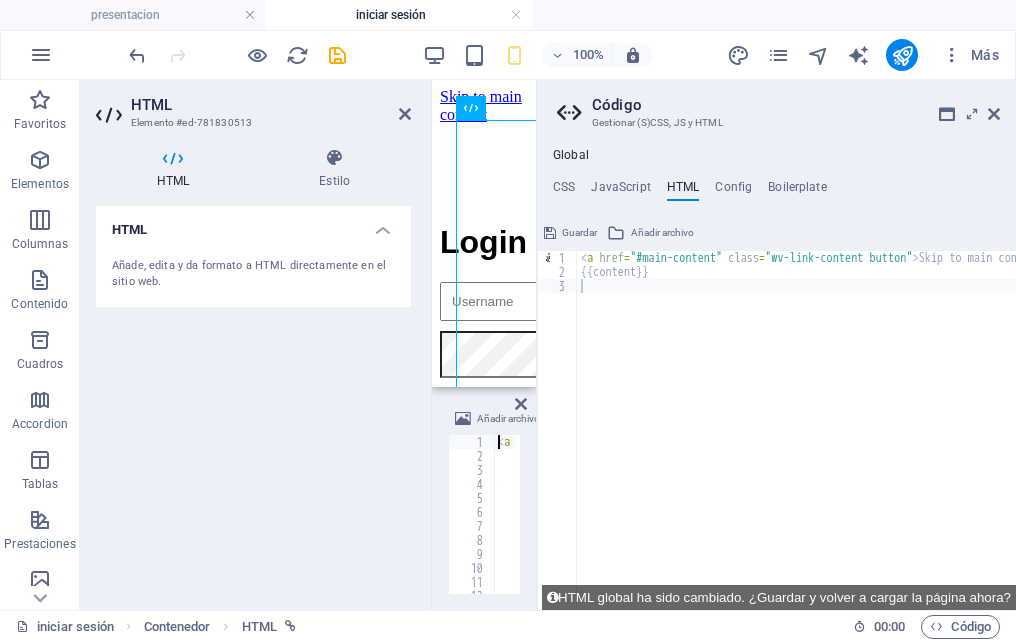 click on "Código Gestionar (S)CSS, JS y HTML" at bounding box center (778, 106) 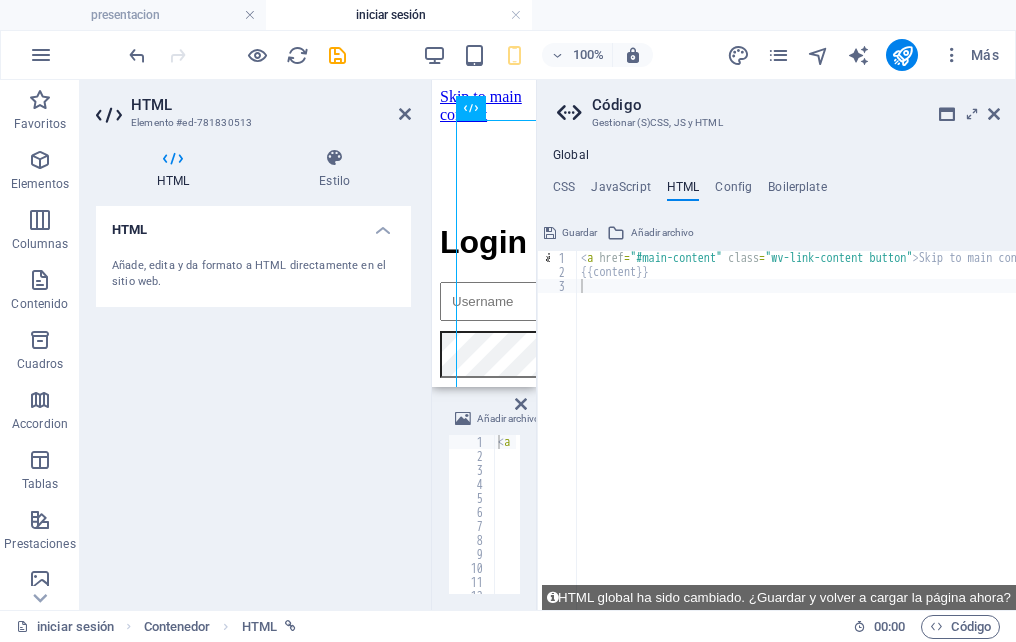 click at bounding box center [994, 114] 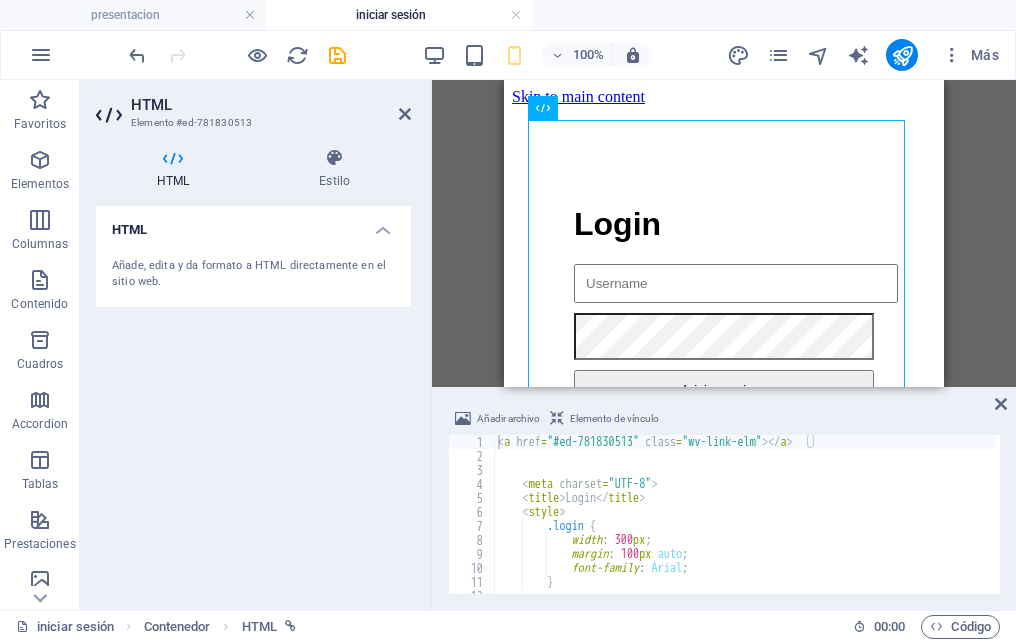 click on "< a   href = "#ed-781830513"   class = "wv-link-elm" > </ a >      < meta   charset = "UTF-8" >      < title > Login </ title >      < style >           .login   {                width :   300 px ;                margin :   100 px   auto ;                font-family :   Arial ;           }" at bounding box center (956, 519) 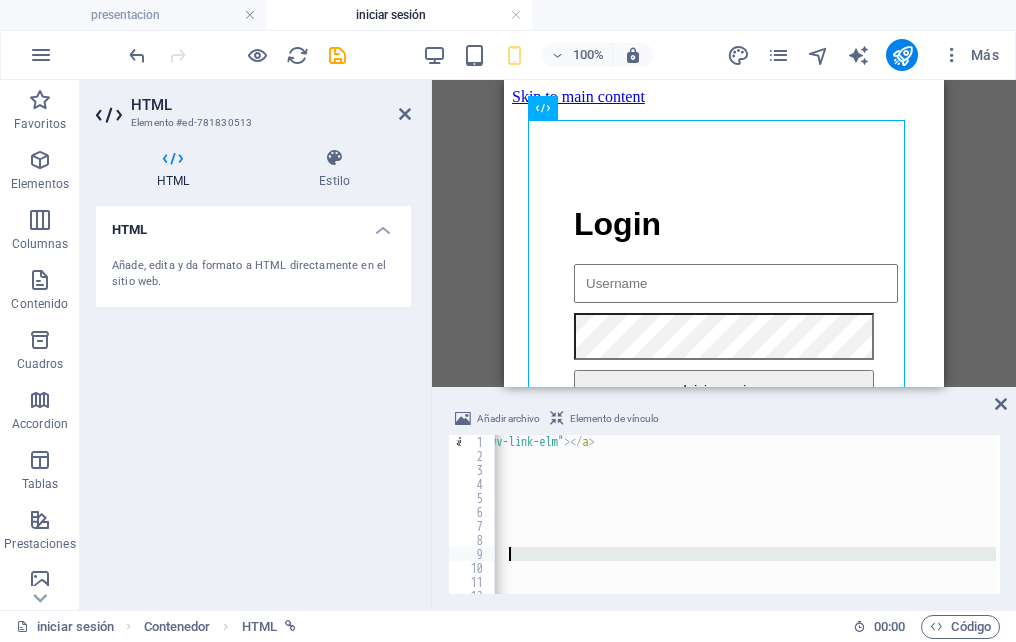 click on "< a   href = "#ed-781830513"   class = "wv-link-elm" > </ a >      < meta   charset = "UTF-8" >      < title > Login </ title >      < style >           .login   {                width :   300 px ;                margin :   100 px   auto ;                font-family :   Arial ;           }" at bounding box center (745, 514) 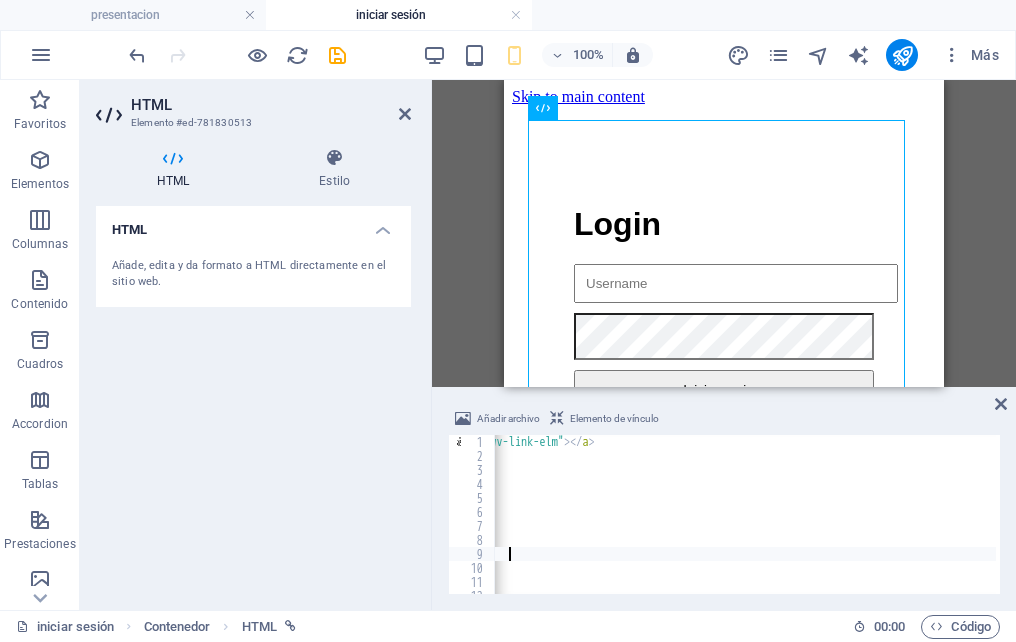 scroll, scrollTop: 0, scrollLeft: 0, axis: both 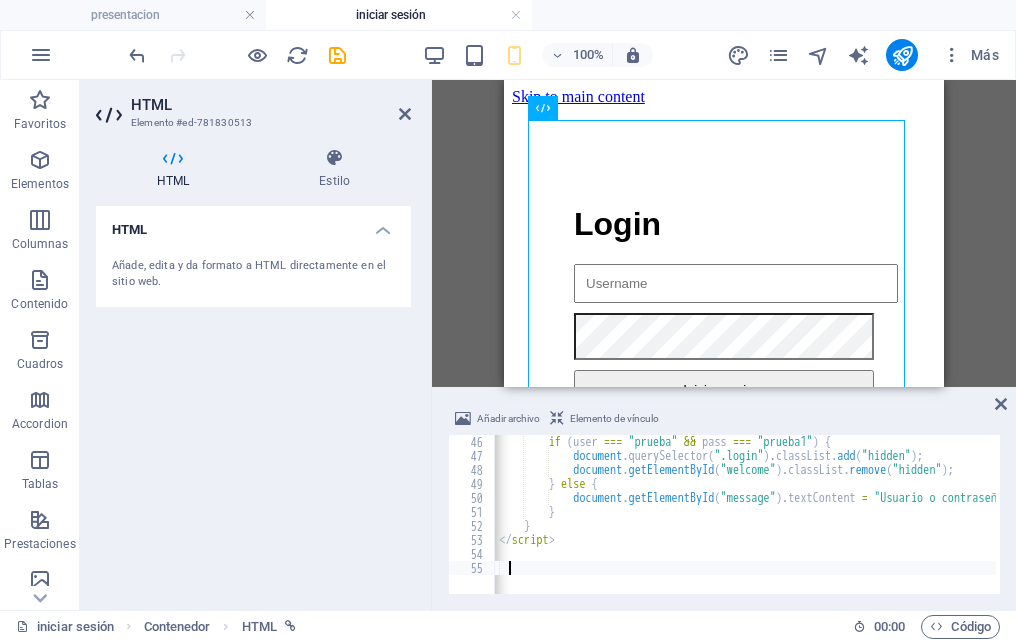 click on "if   ( user   ===   "prueba"   &&   pass   ===   "prueba1" )   {                     document . querySelector ( ".login" ) . classList . add ( "hidden" ) ;                     document . getElementById ( "welcome" ) . classList . remove ( "hidden" ) ;                }   else   {                     document . getElementById ( "message" ) . textContent   =   "Usuario o contraseña incorrectos." ;                }           }      </ script >" at bounding box center (933, 519) 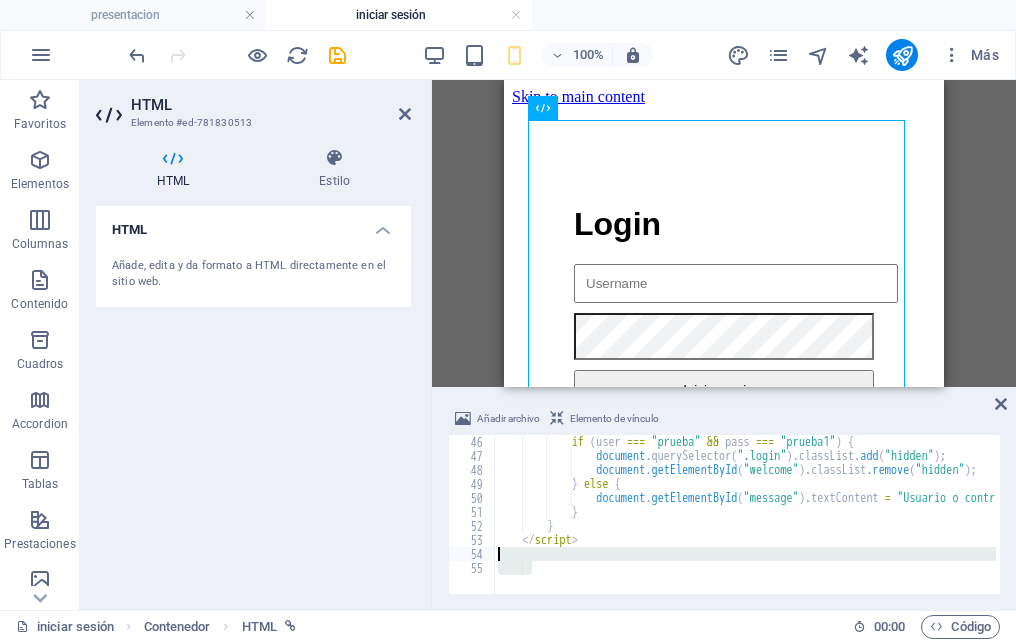 scroll, scrollTop: 510, scrollLeft: 0, axis: vertical 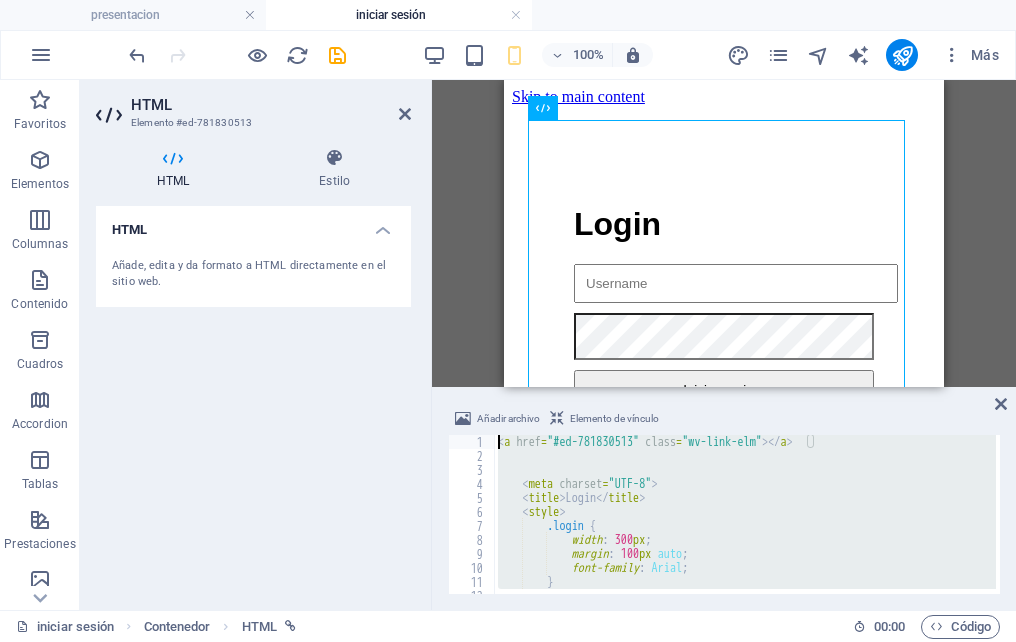 drag, startPoint x: 545, startPoint y: 572, endPoint x: 486, endPoint y: 396, distance: 185.62596 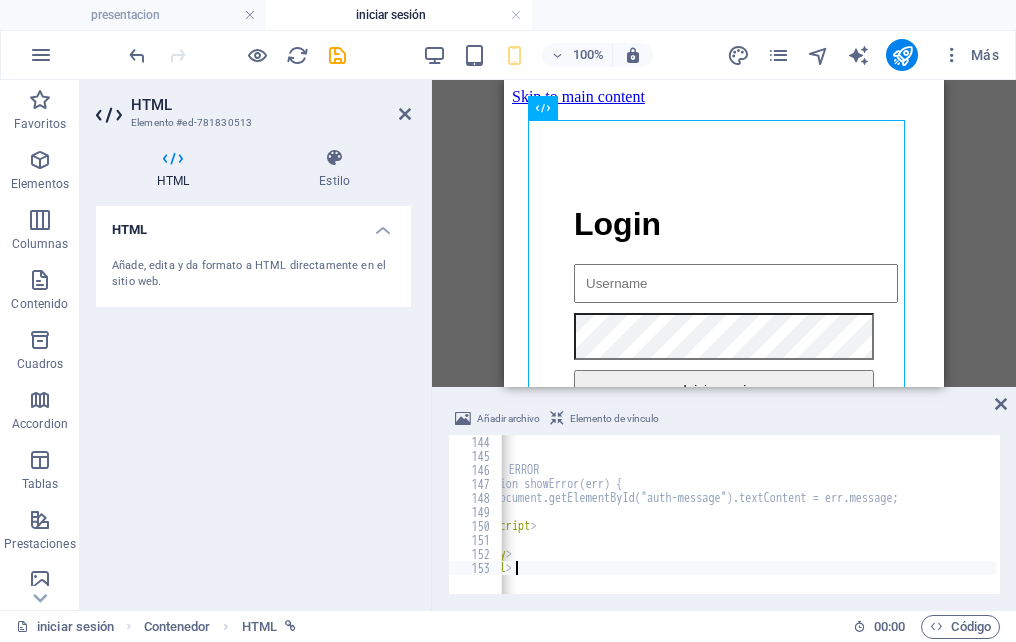 scroll, scrollTop: 1987, scrollLeft: 0, axis: vertical 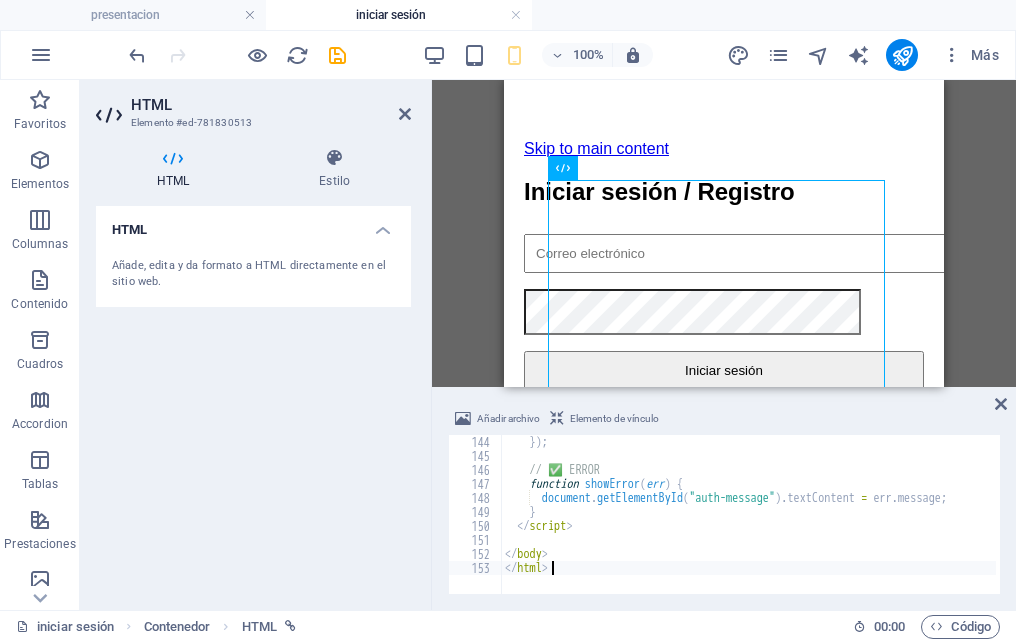 click at bounding box center [337, 55] 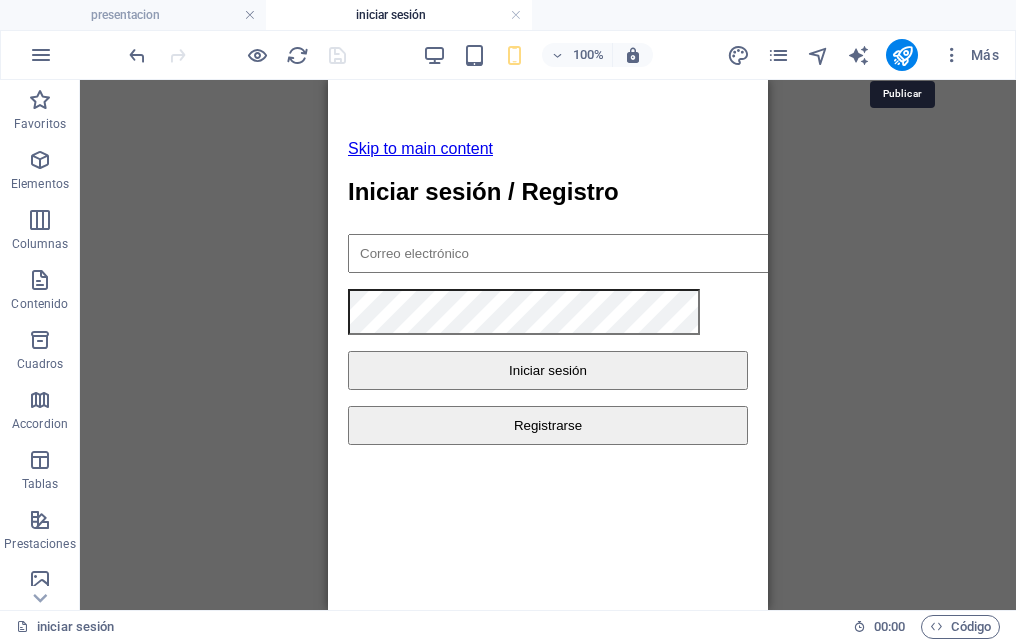 click at bounding box center [902, 55] 